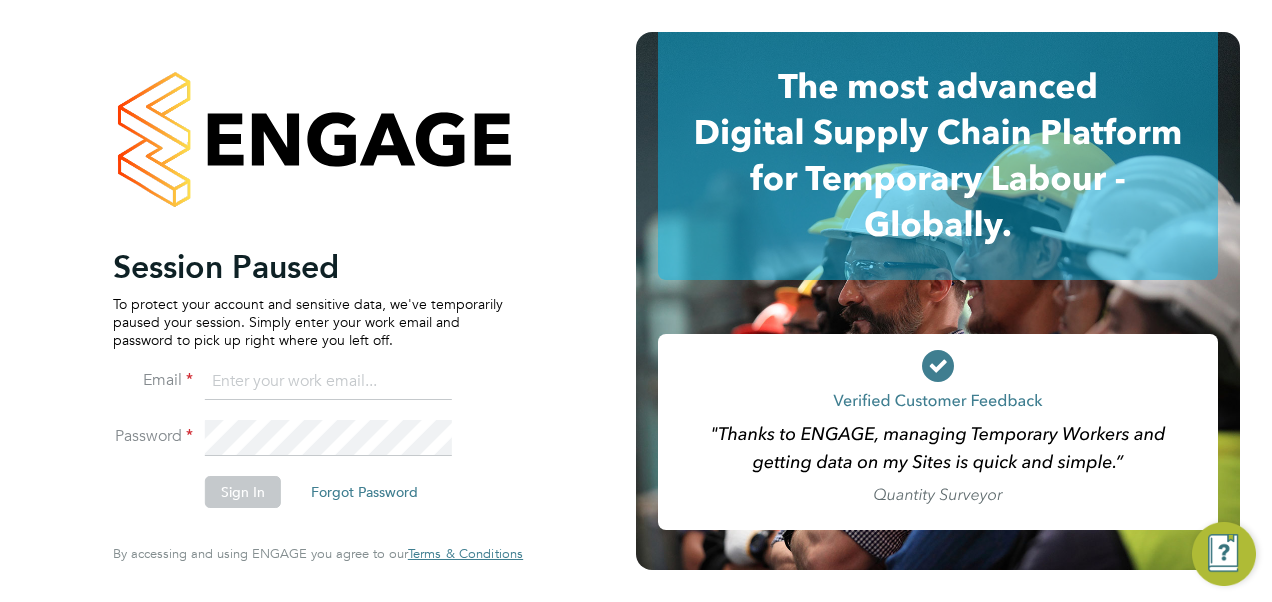 scroll, scrollTop: 0, scrollLeft: 0, axis: both 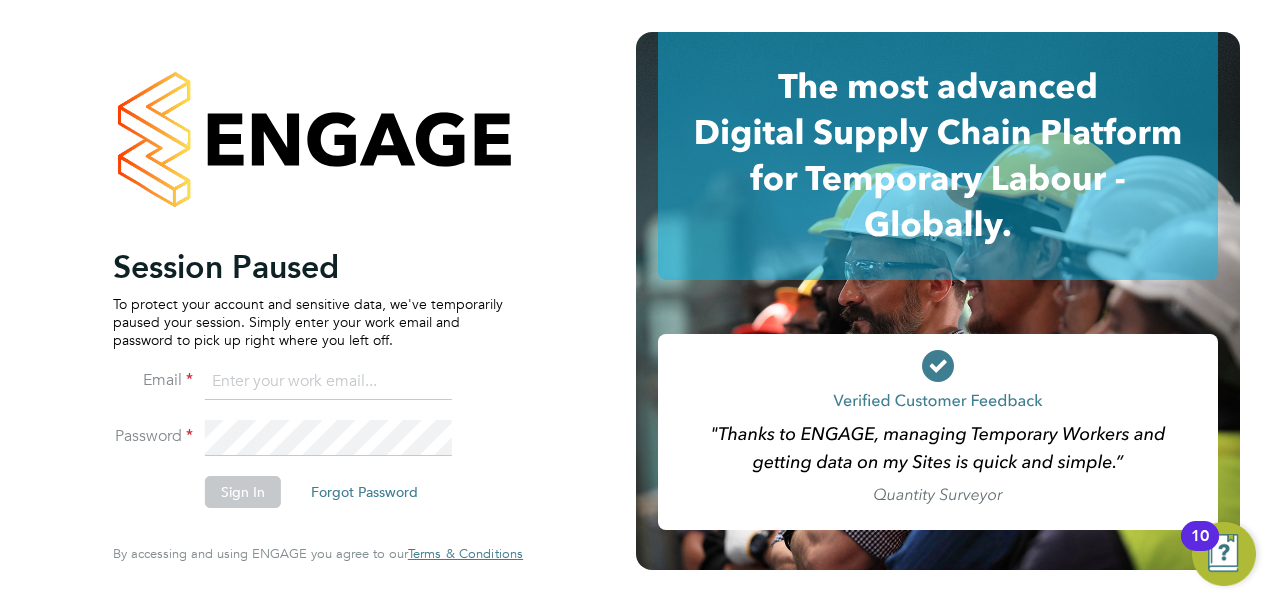 click 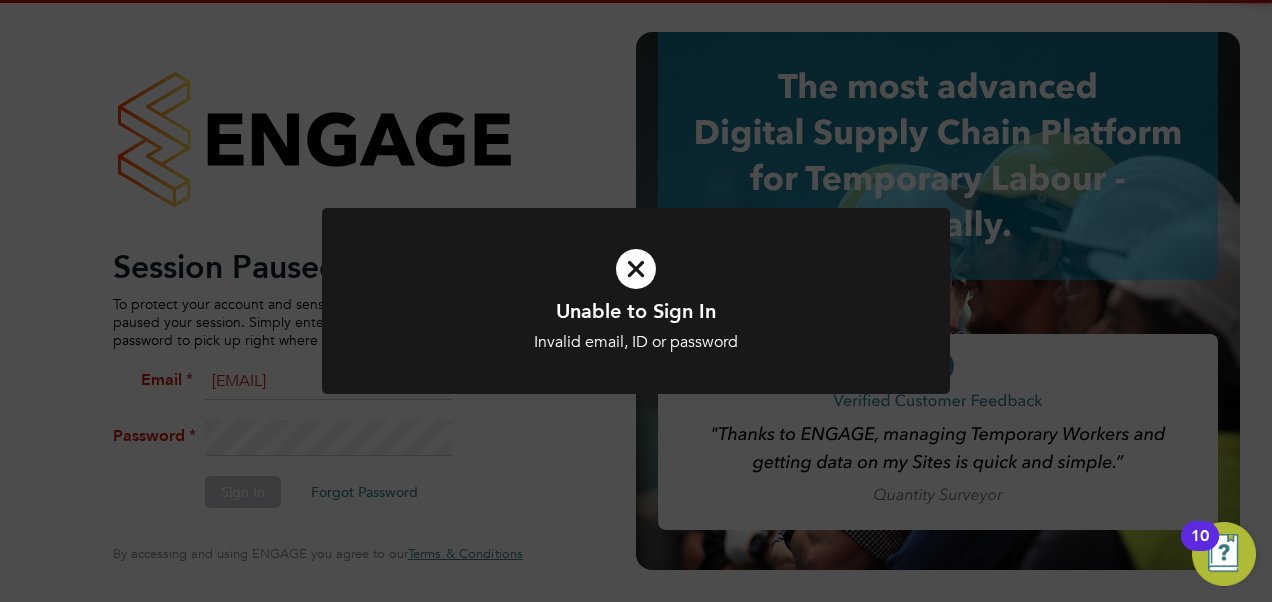 click on "Invalid email, ID or password" at bounding box center (636, 342) 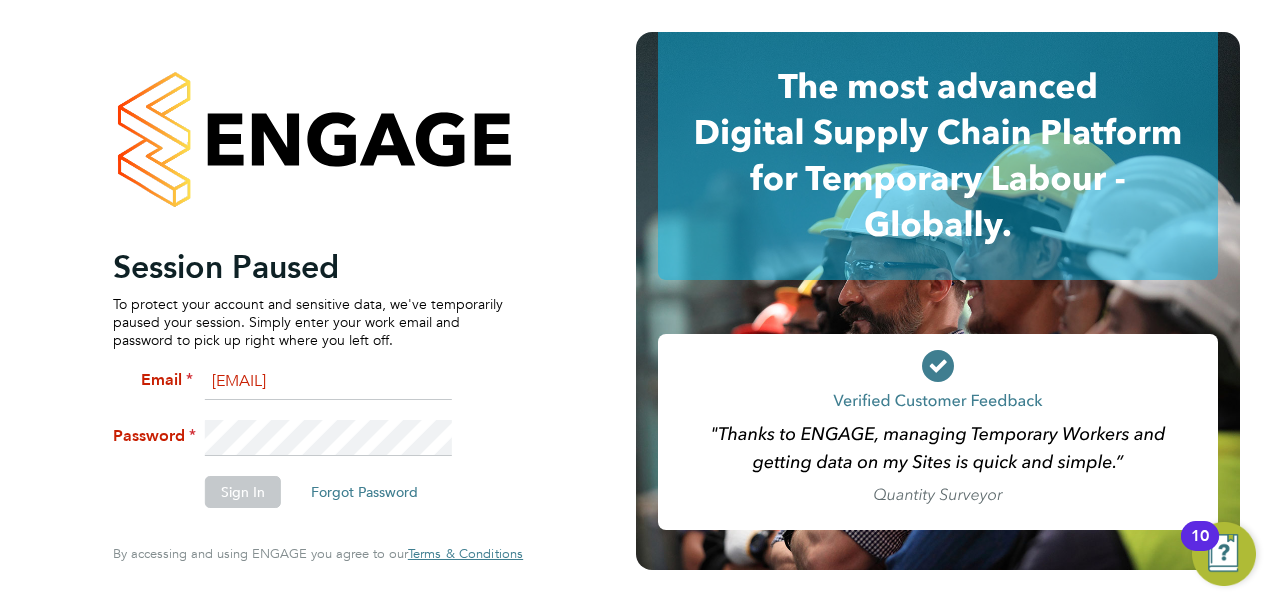 click on "Session Paused To protect your account and sensitive data, we've temporarily paused your session. Simply enter your work email and password to pick up right where you left off. Email vendorkeyaccounts2@hays.com Password Sign In   Forgot Password   Enter your Code Key Your account has Two Factor Authentication enabled, adding an extra layer of security. Please enter your 6 Digit Code Key to access your account. You created this code using an Authenticator app. Code Key   Verify Account   Cancel Forgot your password? Enter the email you used to register with ENGAGE, and we'll send you instructions on how to reset your password. If you don't receive an email within a few minutes, please check your spam folder or try again. Email Send Reset Link   Cancel Thank you! If you have an account with us, we'll send you an email shortly containing password reset instructions. Back to Sign In  By accessing and using ENGAGE you agree to our   Terms & Conditions" 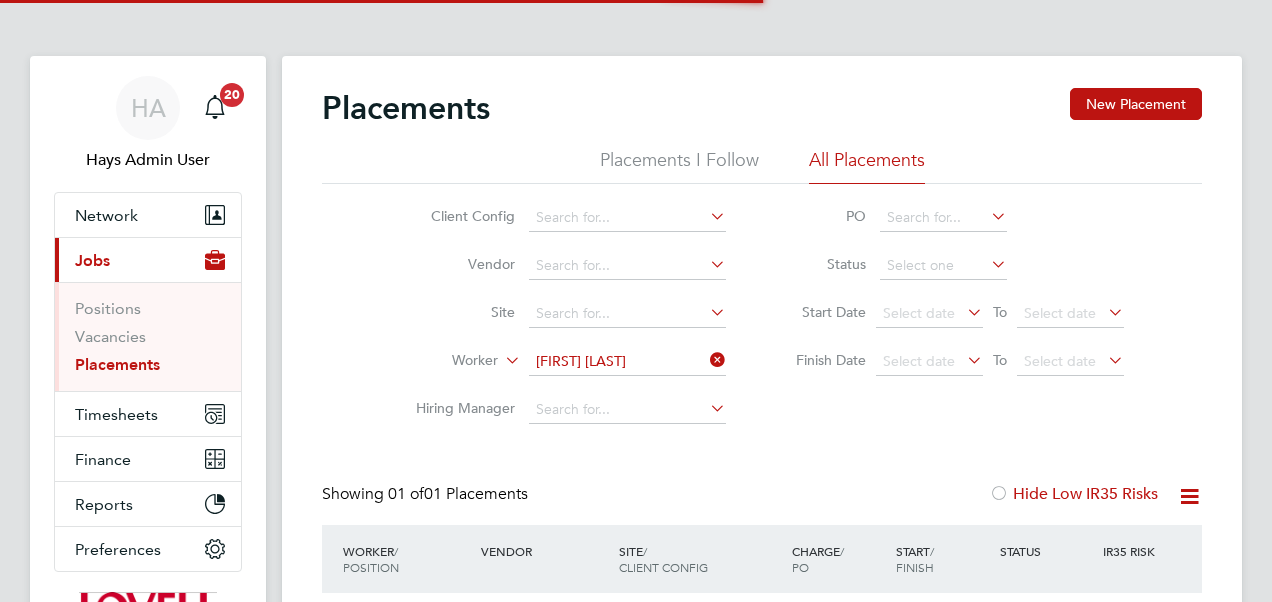 scroll, scrollTop: 0, scrollLeft: 0, axis: both 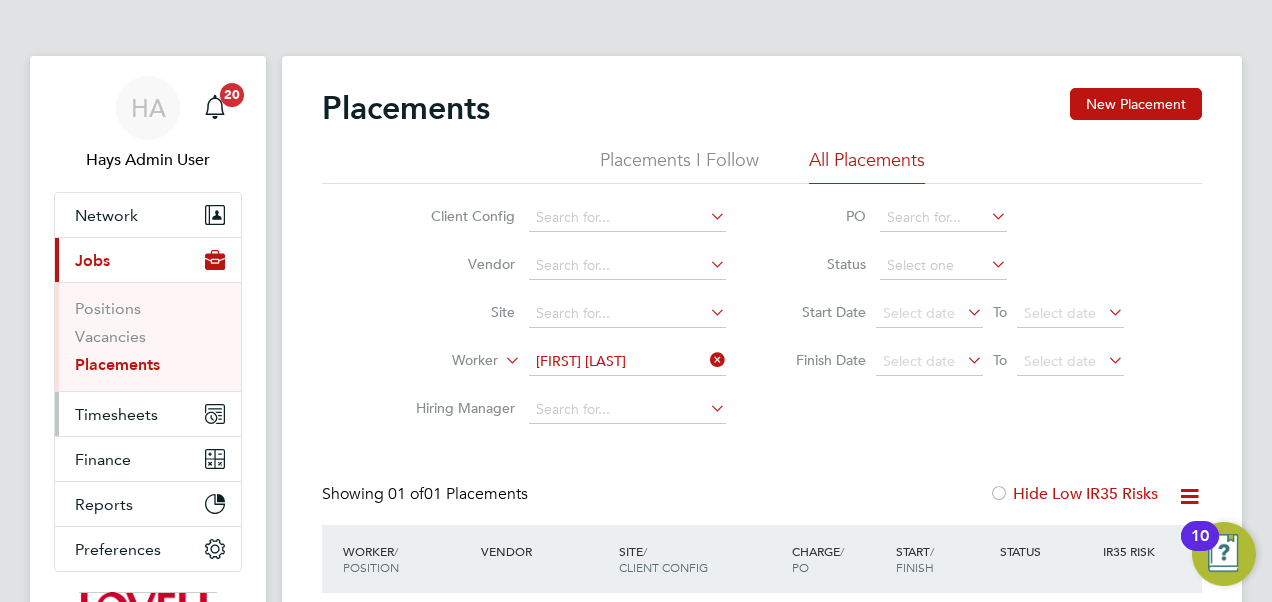 click on "Timesheets" at bounding box center (116, 414) 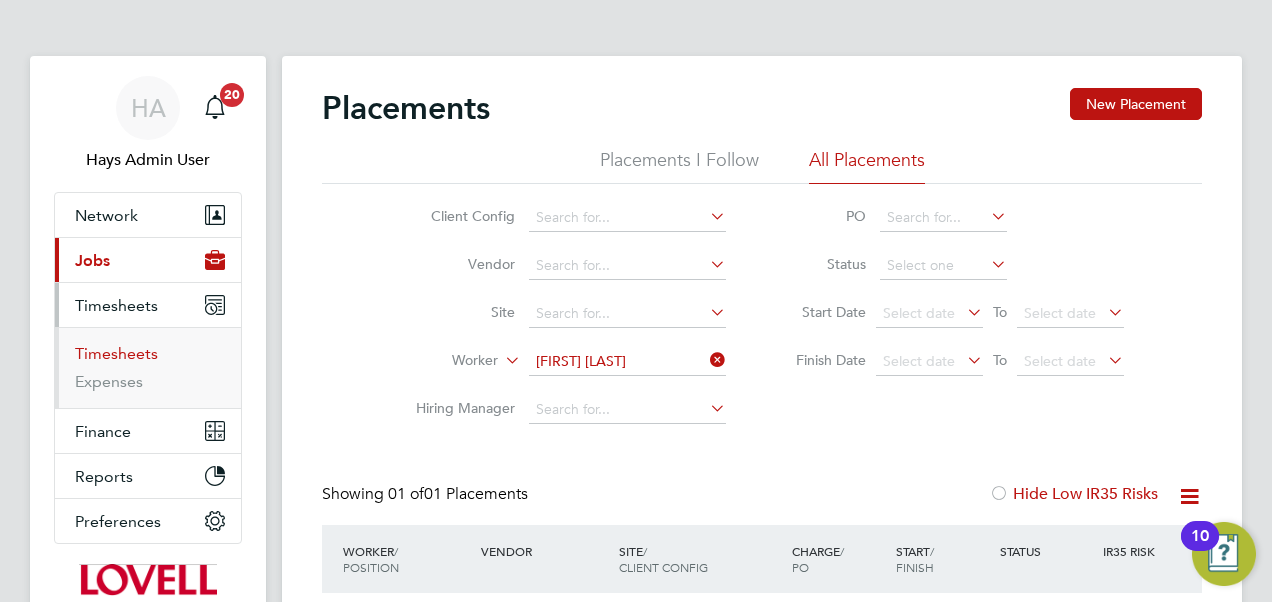 click on "Timesheets" at bounding box center [116, 353] 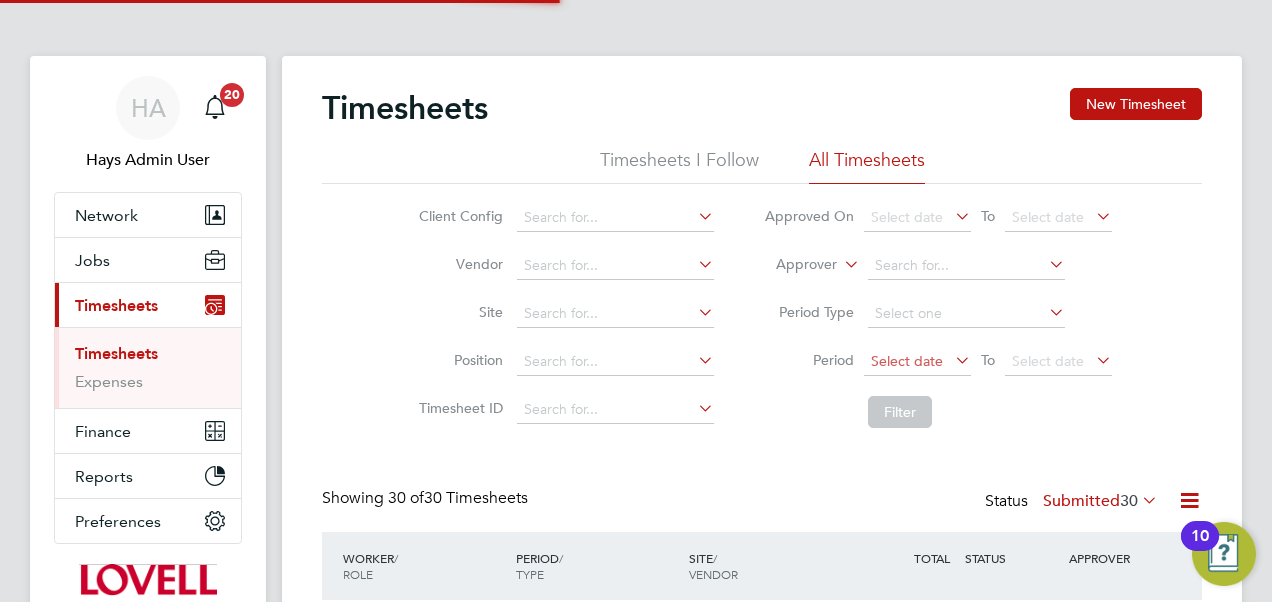 scroll, scrollTop: 10, scrollLeft: 10, axis: both 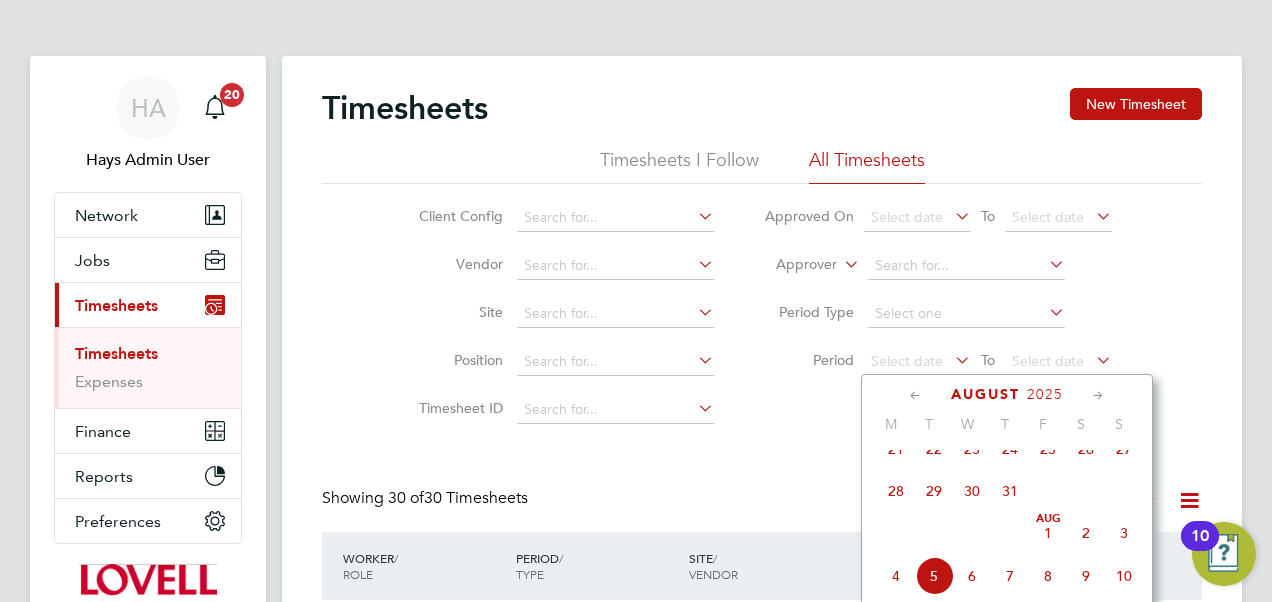 click on "26" 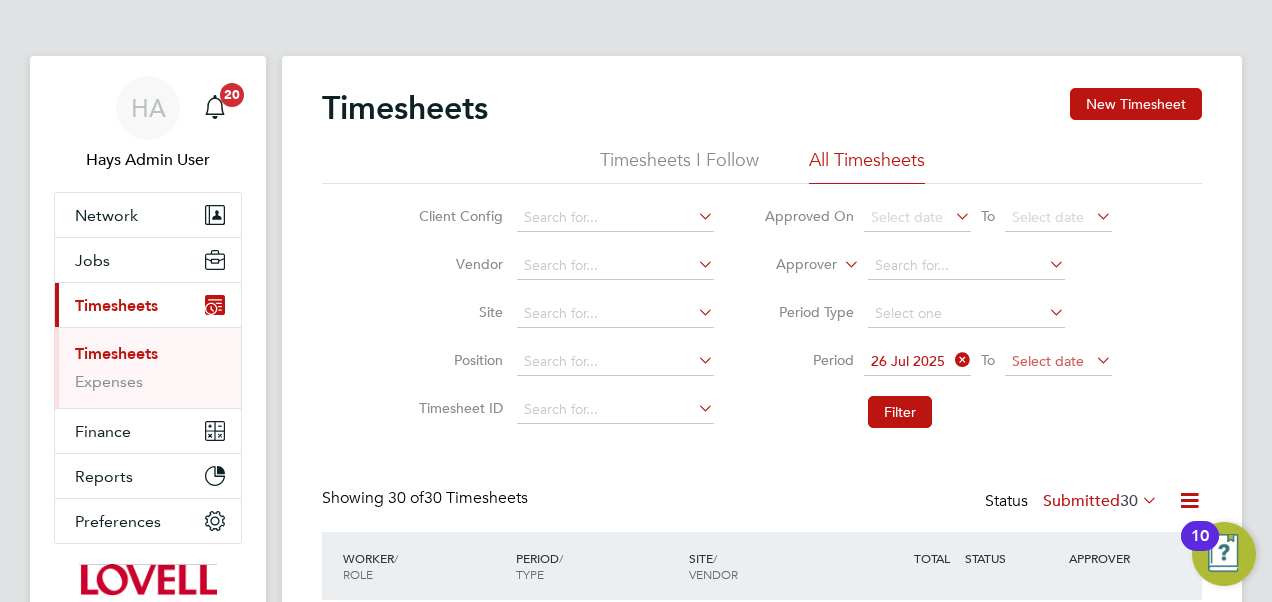 click on "Select date" 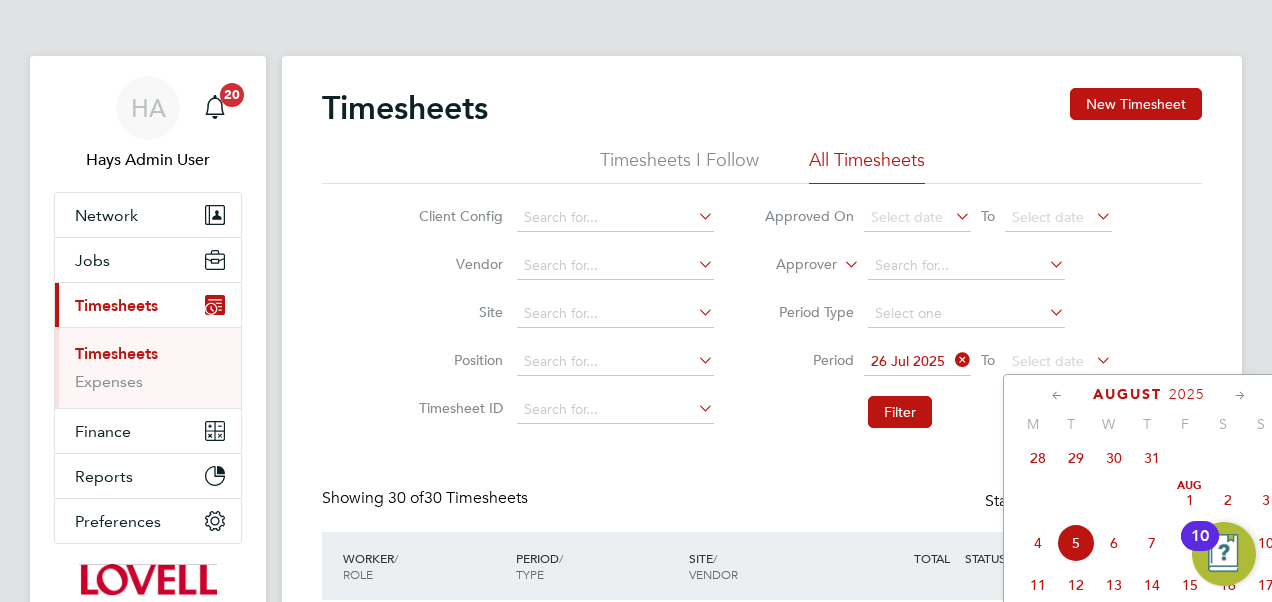 click on "Aug 1" 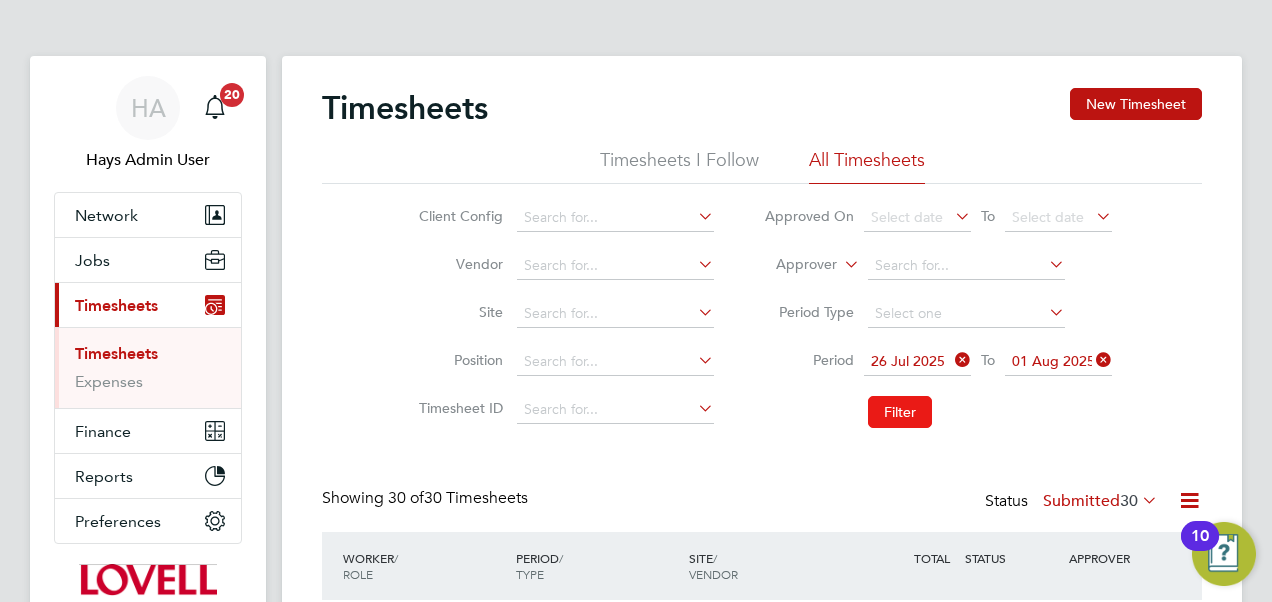 click on "Filter" 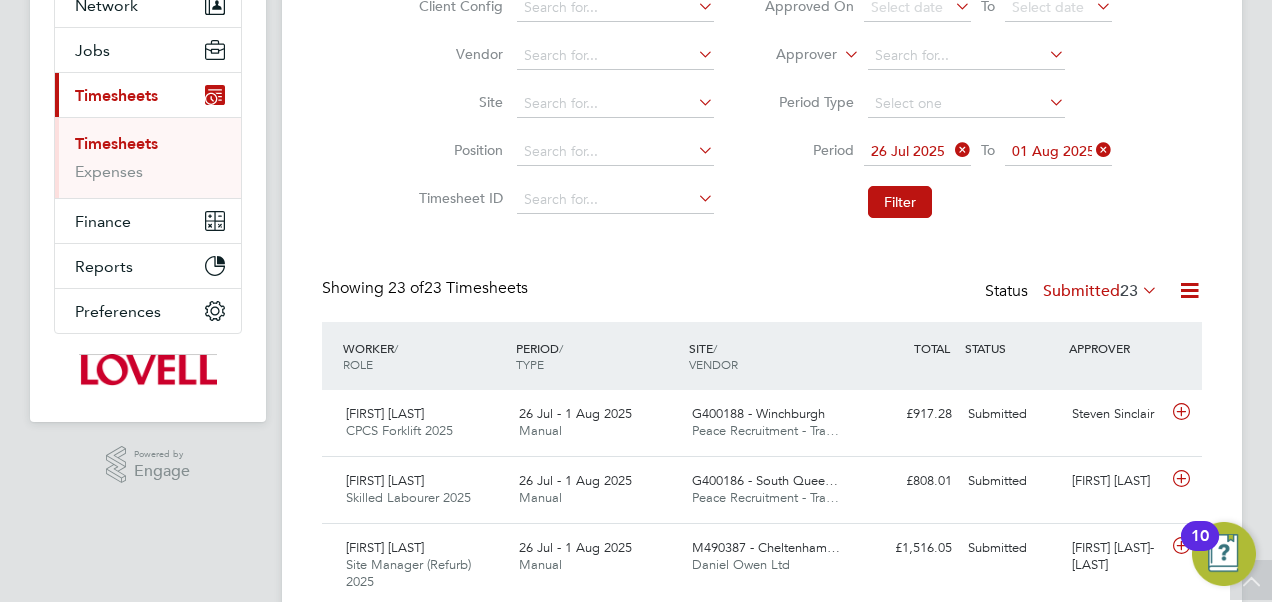 click 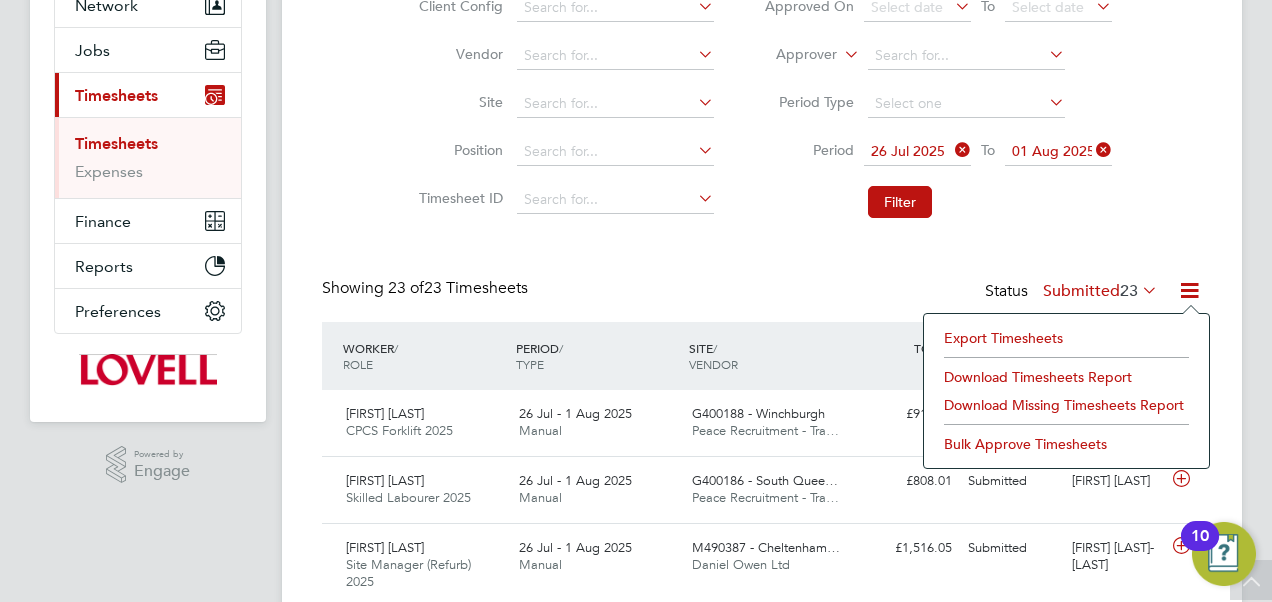 click on "Download Timesheets Report" 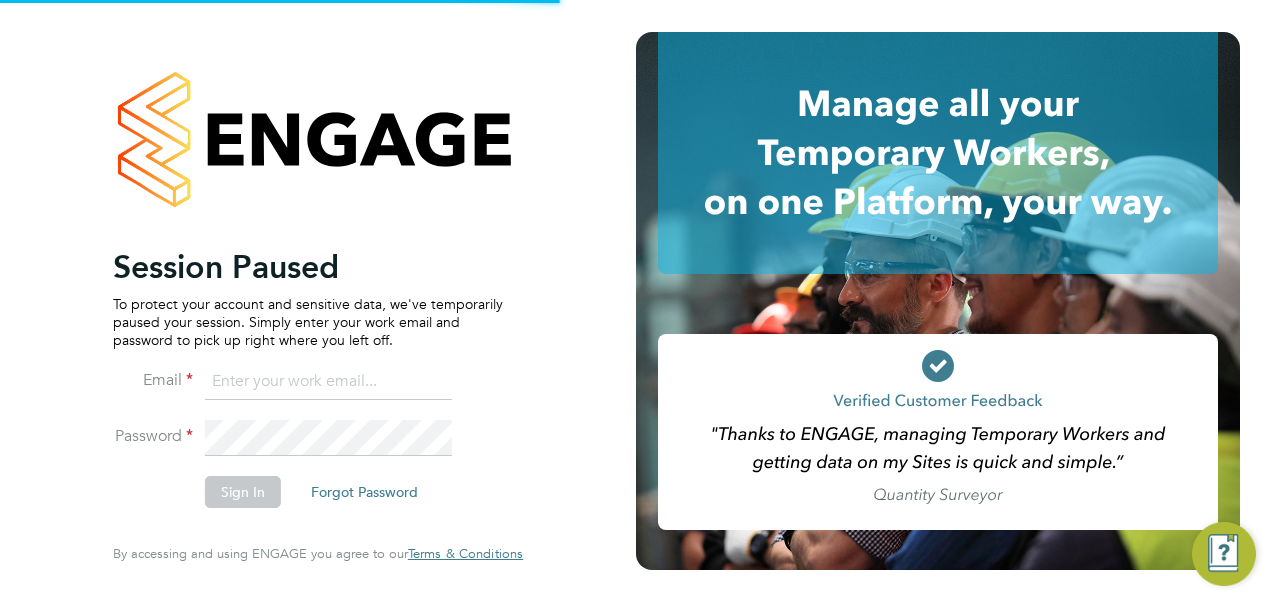 scroll, scrollTop: 0, scrollLeft: 0, axis: both 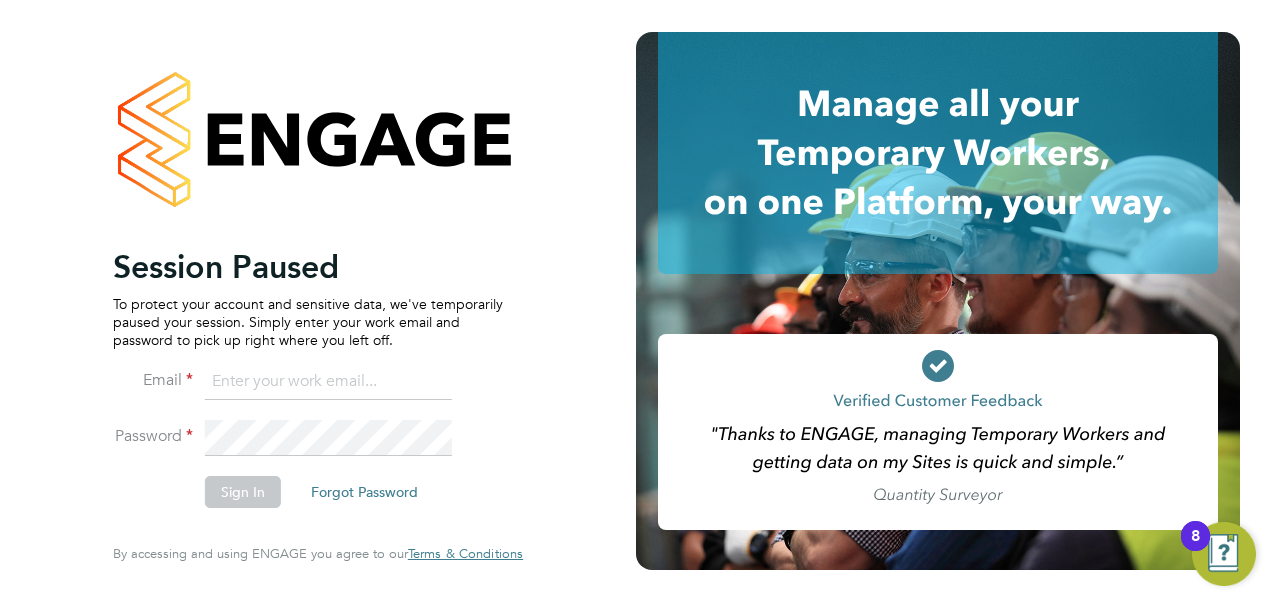 click 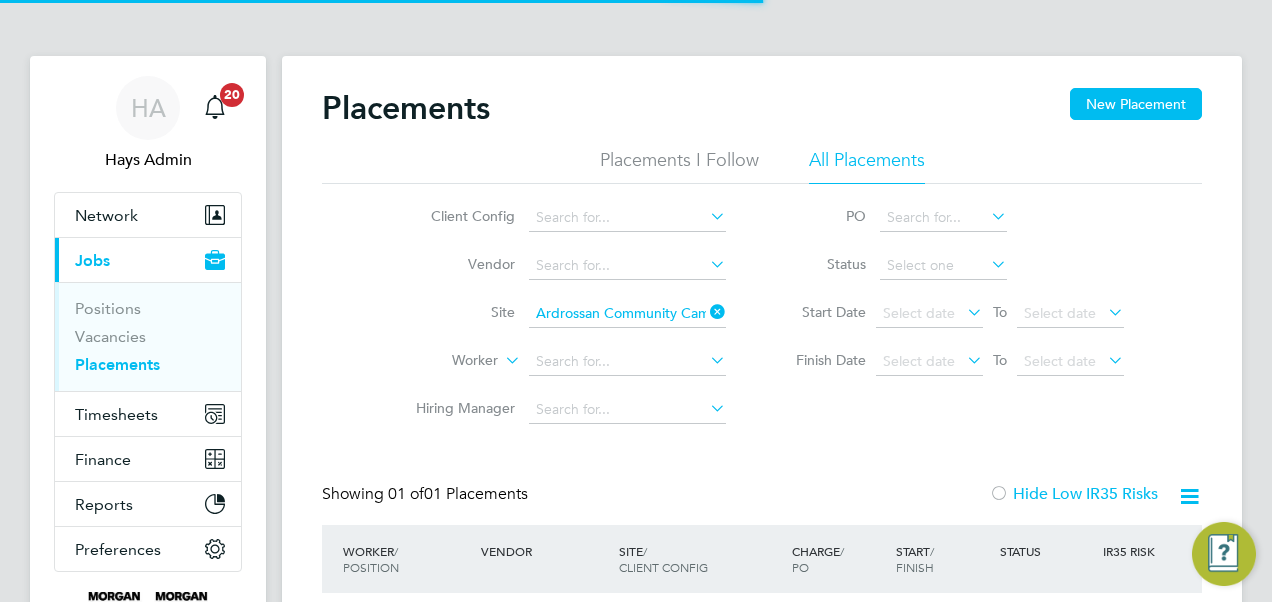 scroll, scrollTop: 0, scrollLeft: 0, axis: both 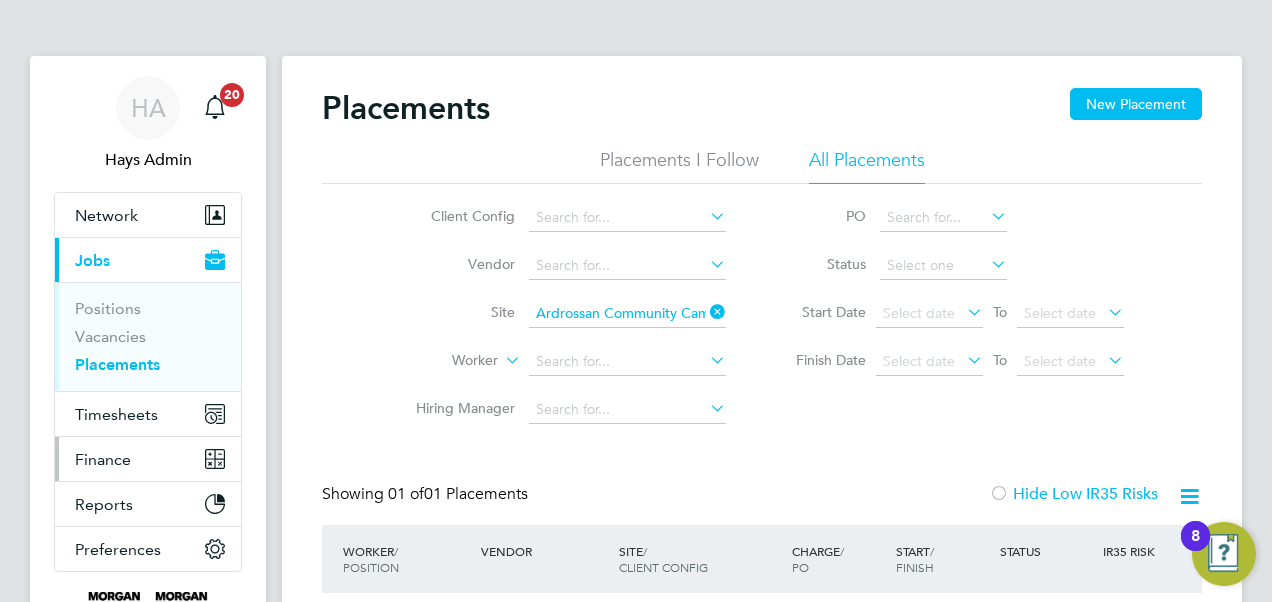 click on "Finance" at bounding box center (103, 459) 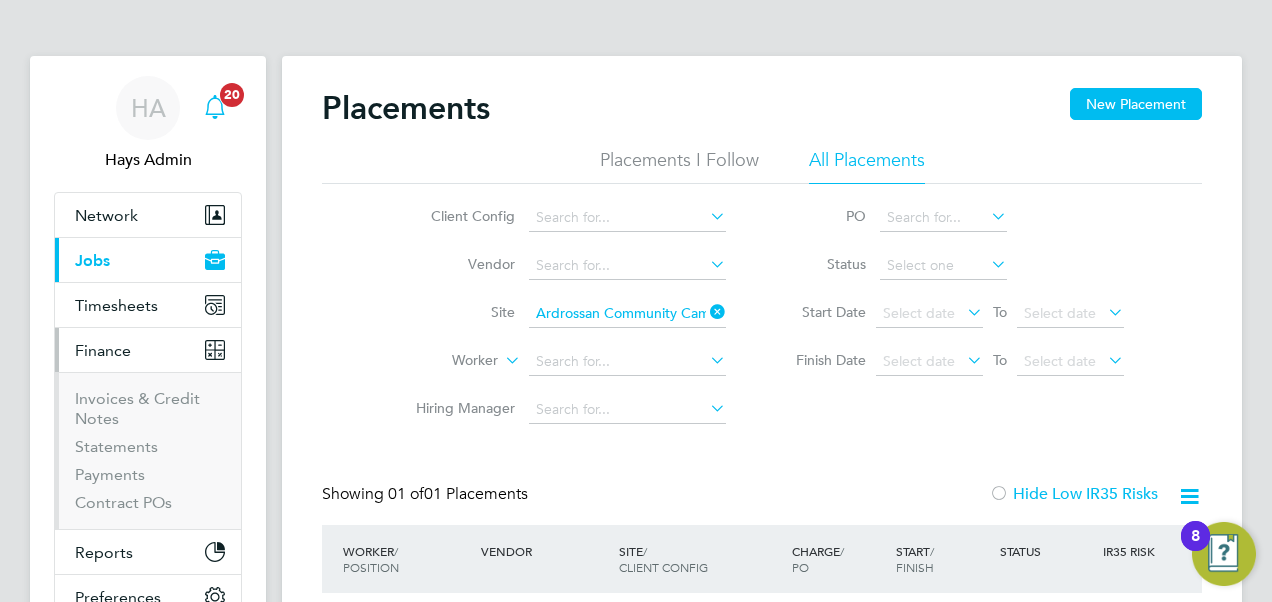 click on "20" at bounding box center (232, 95) 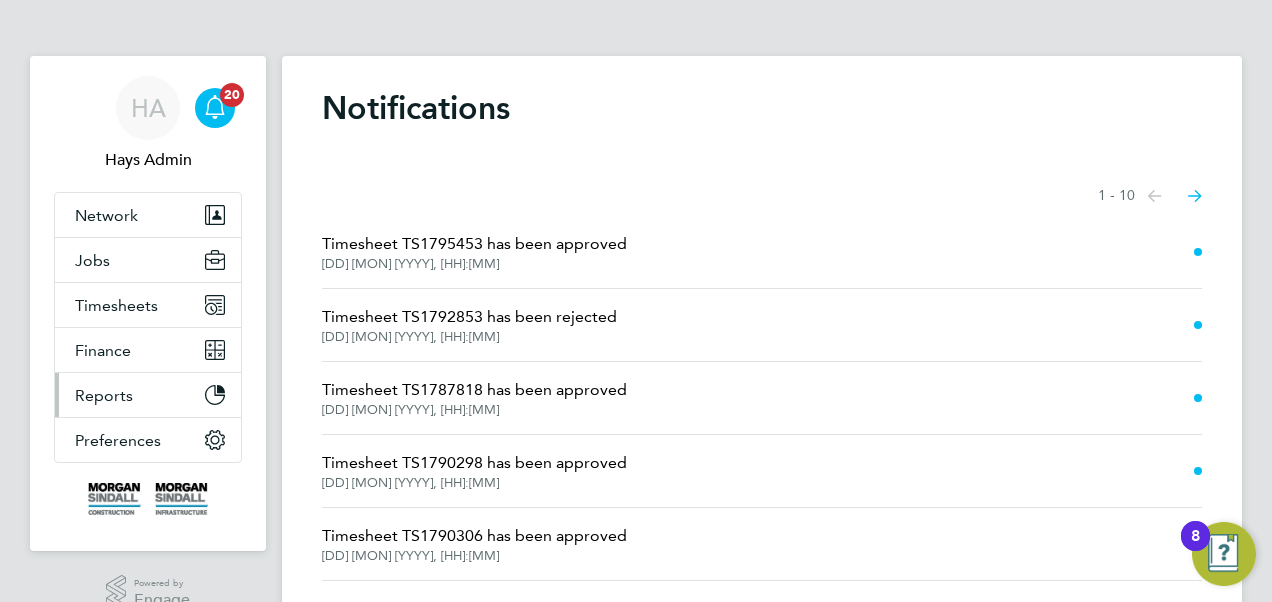 click on "Reports" at bounding box center [104, 395] 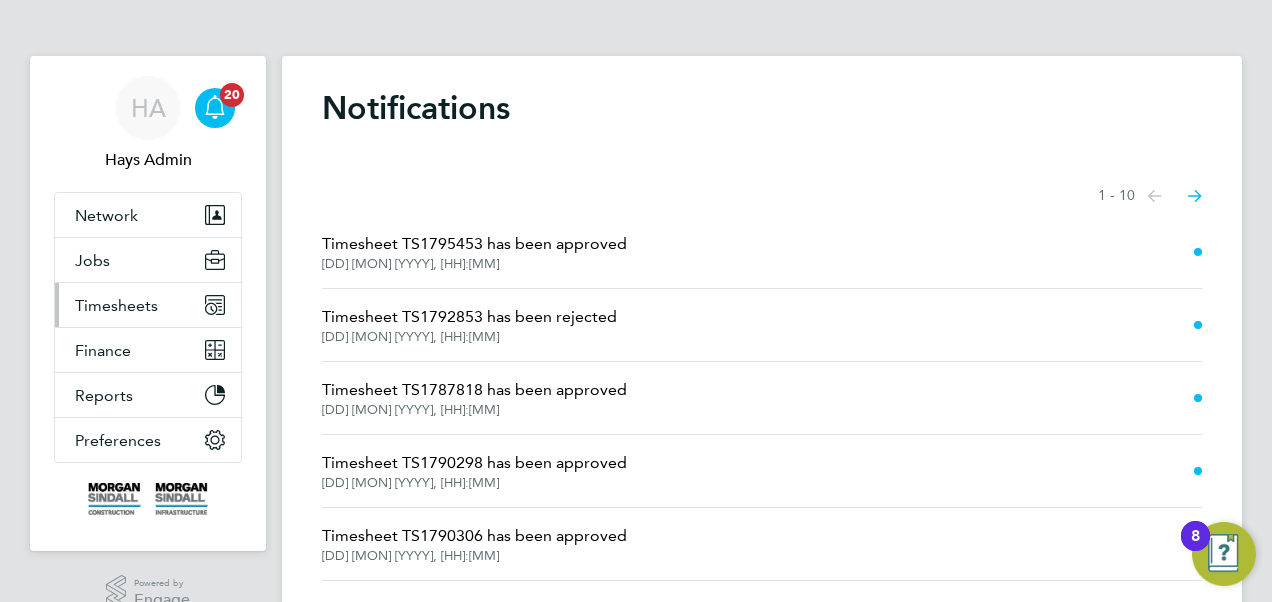 click on "Timesheets" at bounding box center [116, 305] 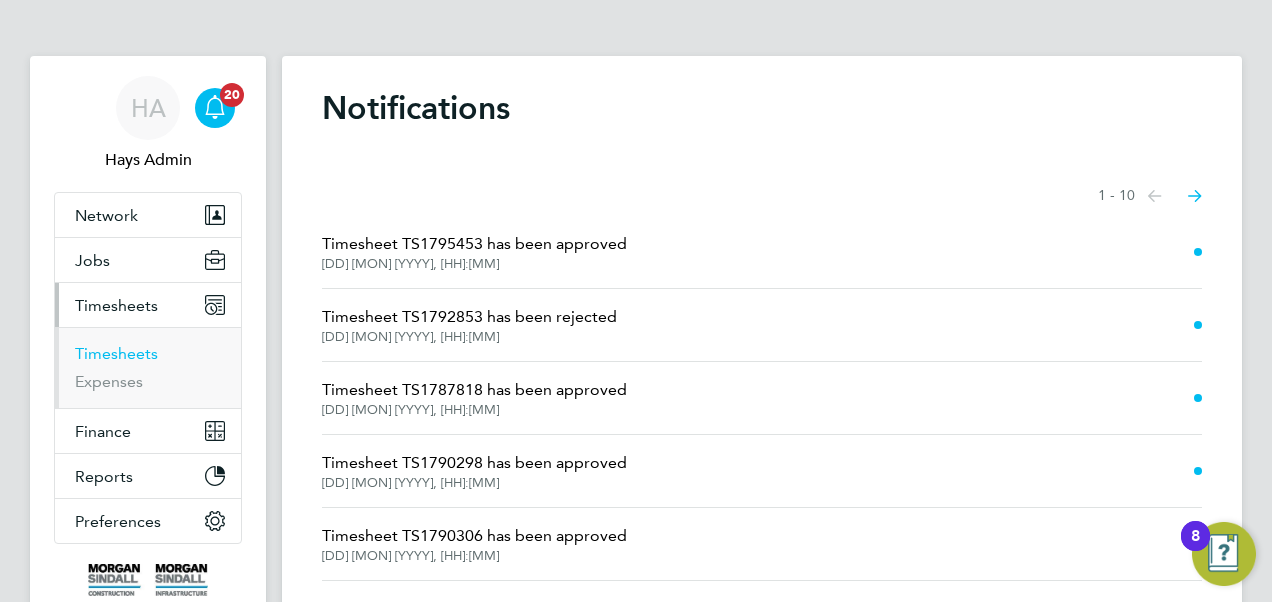 click on "Timesheets" at bounding box center (116, 353) 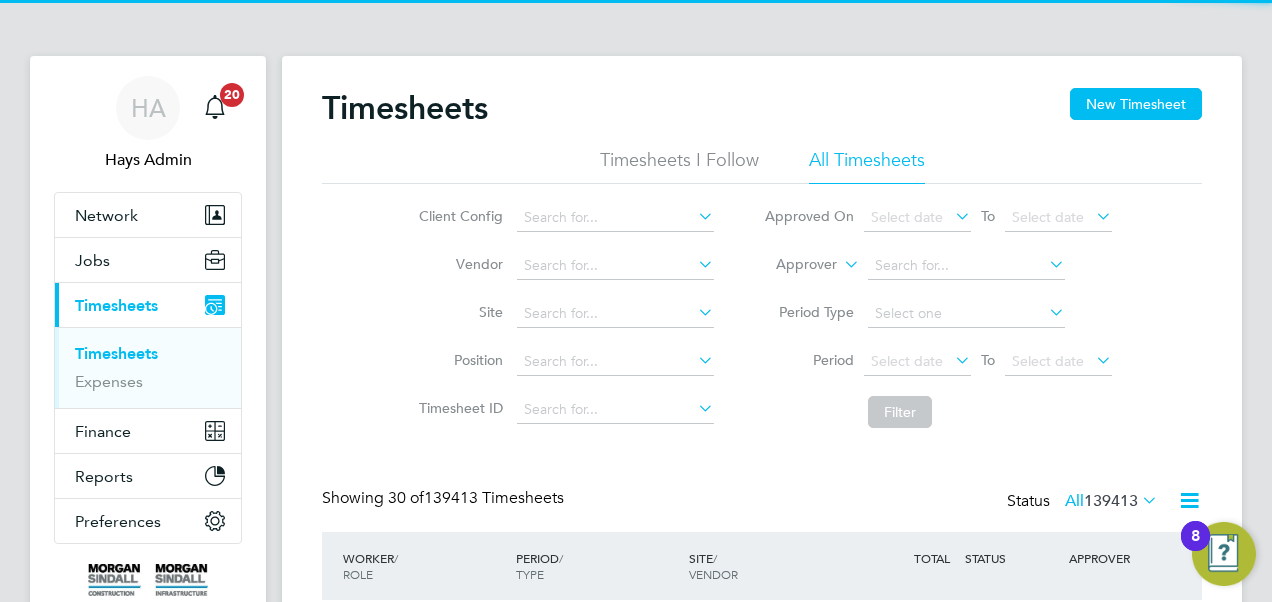 scroll, scrollTop: 10, scrollLeft: 10, axis: both 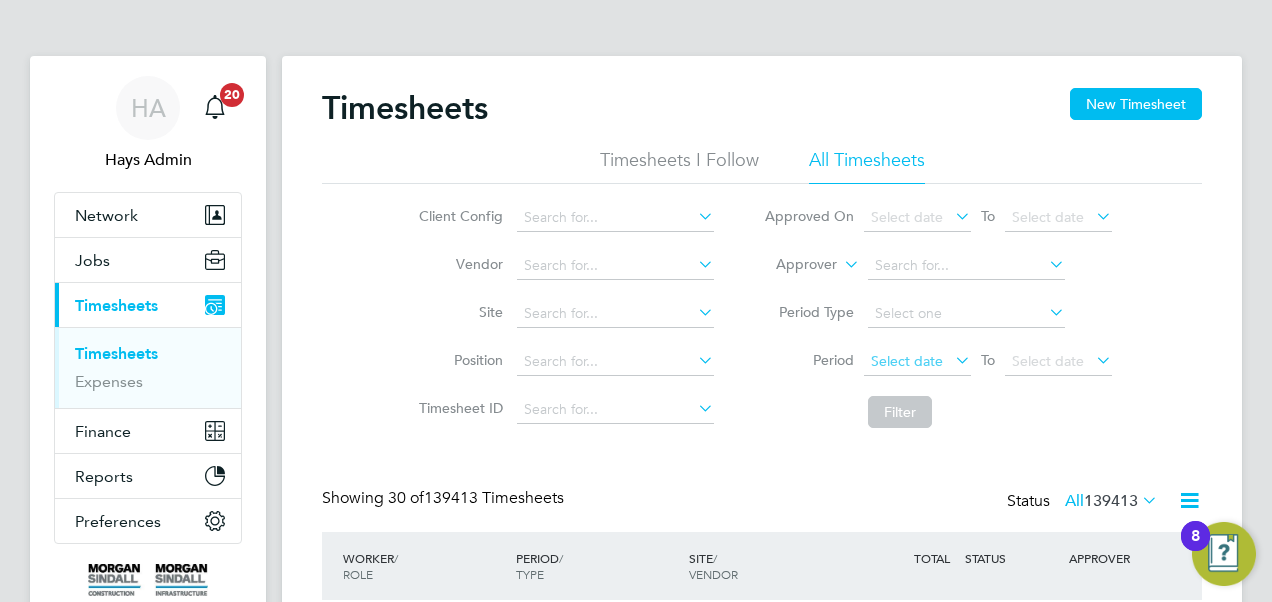click on "Select date" 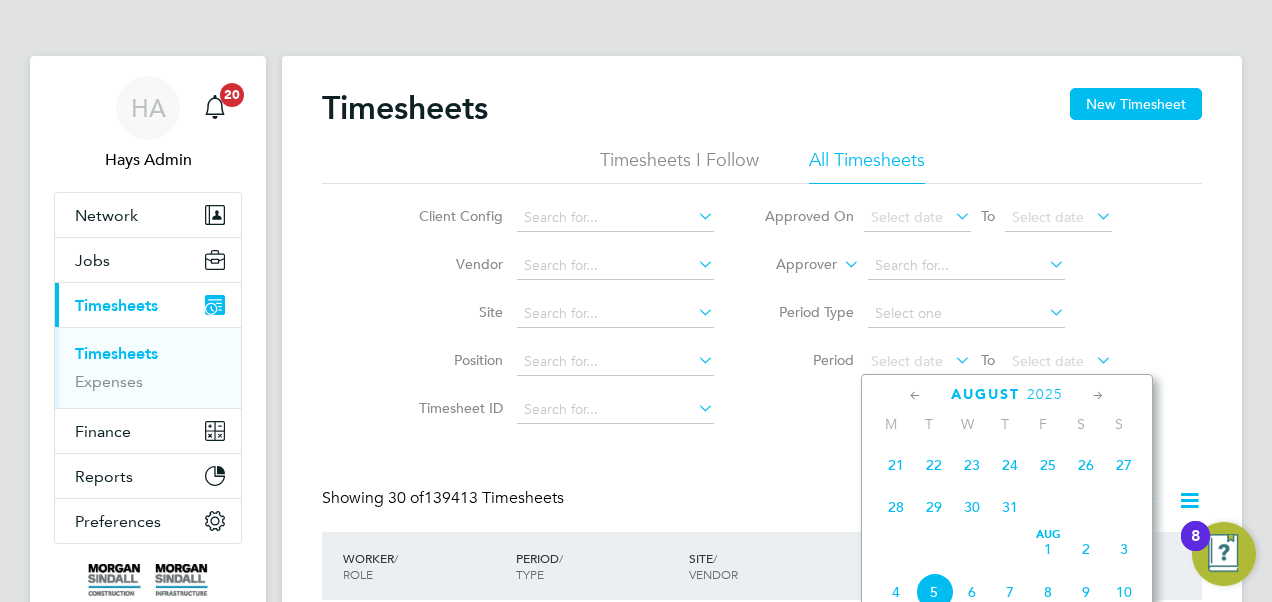 click on "26" 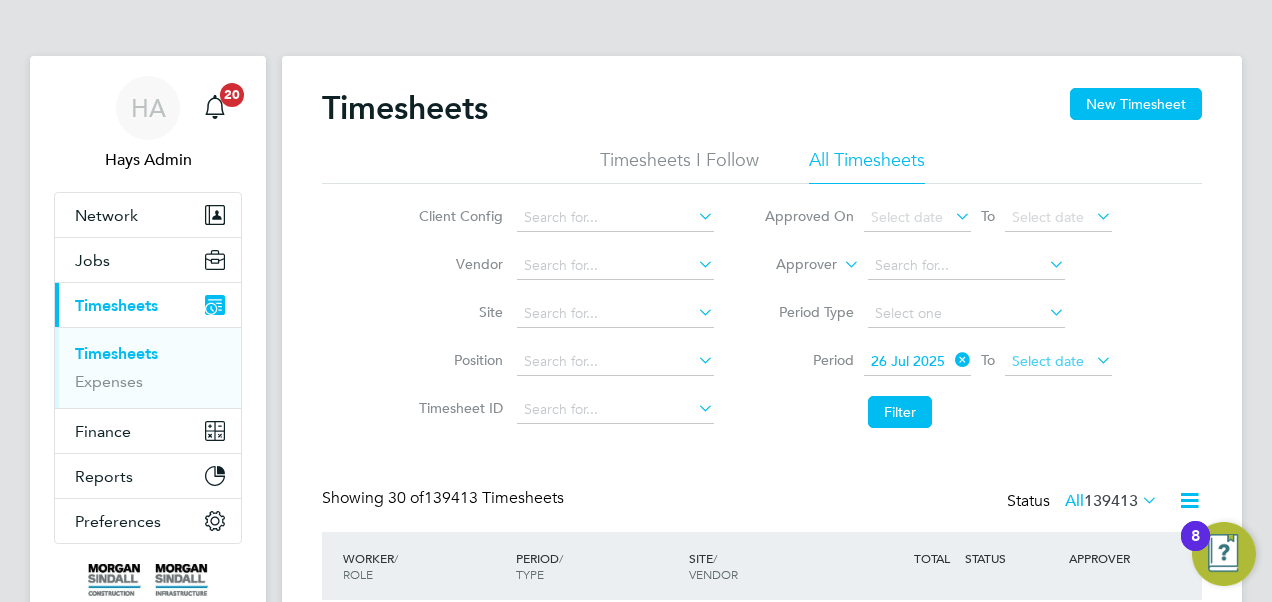 click on "Select date" 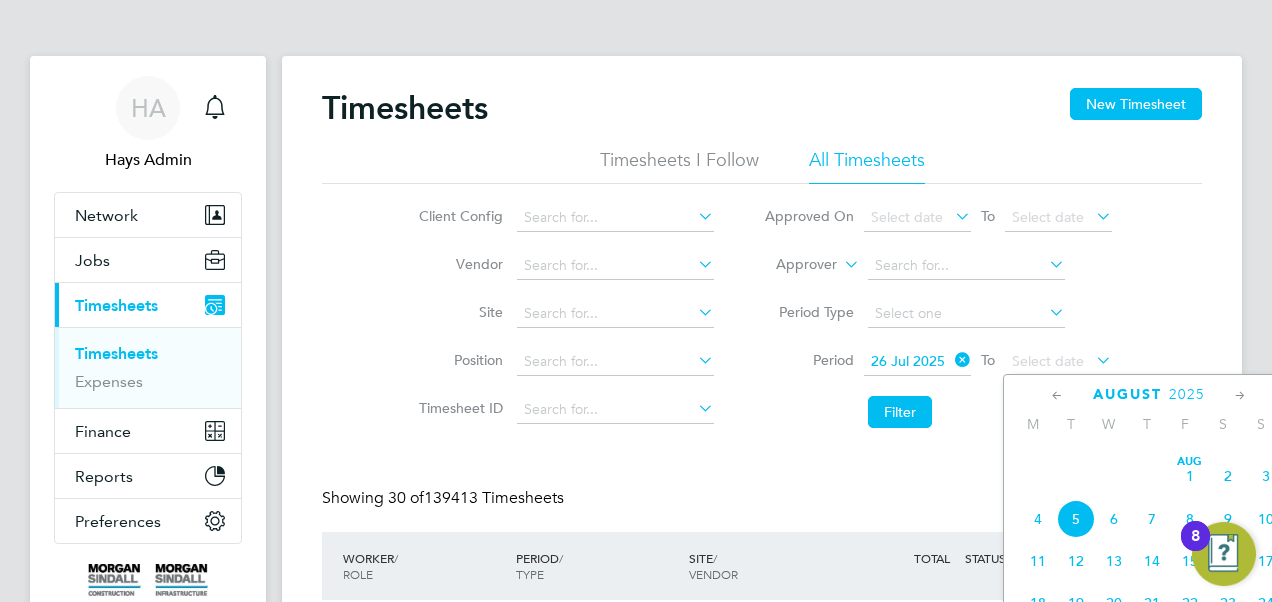 click on "Aug 1" 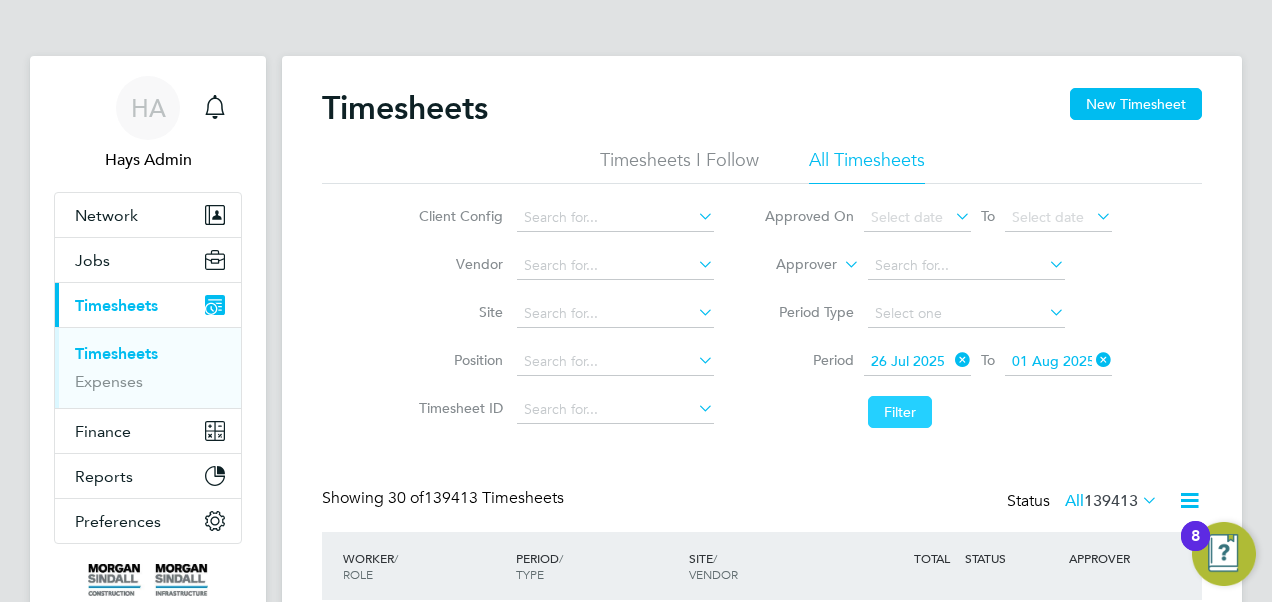 click on "Filter" 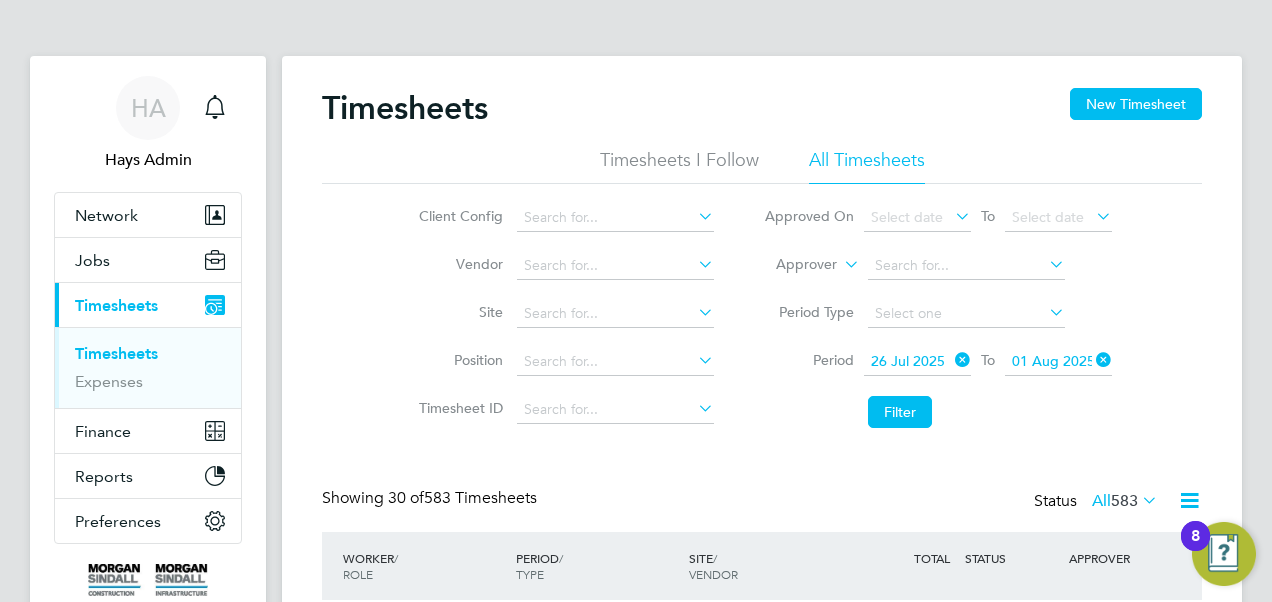 click 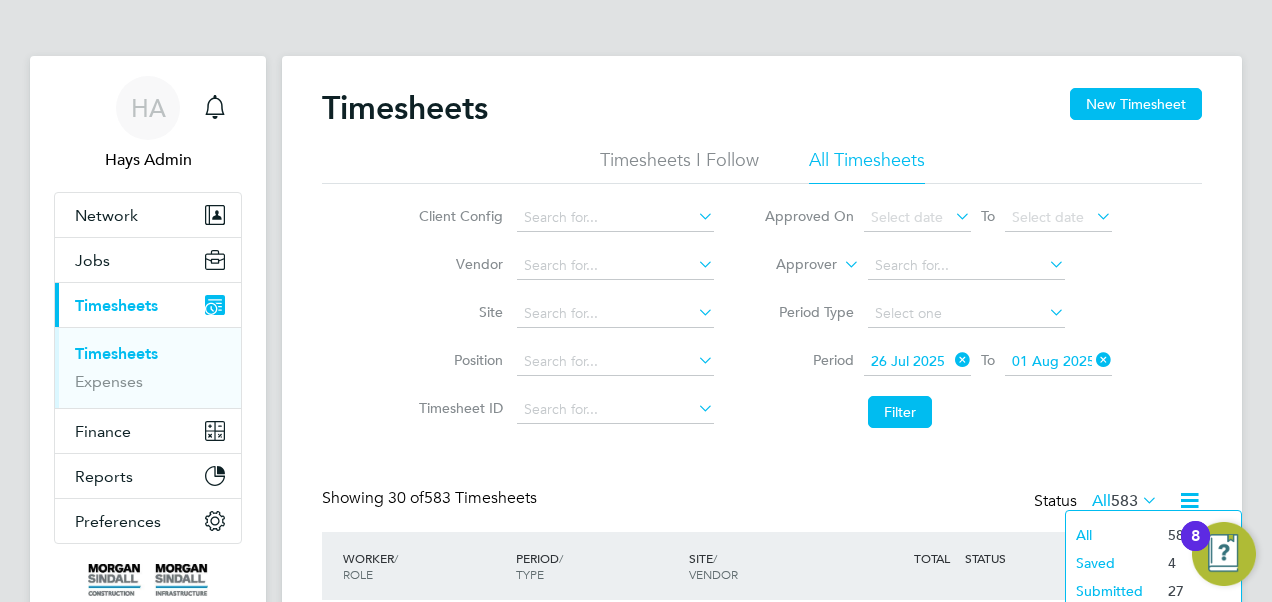 click on "Submitted" 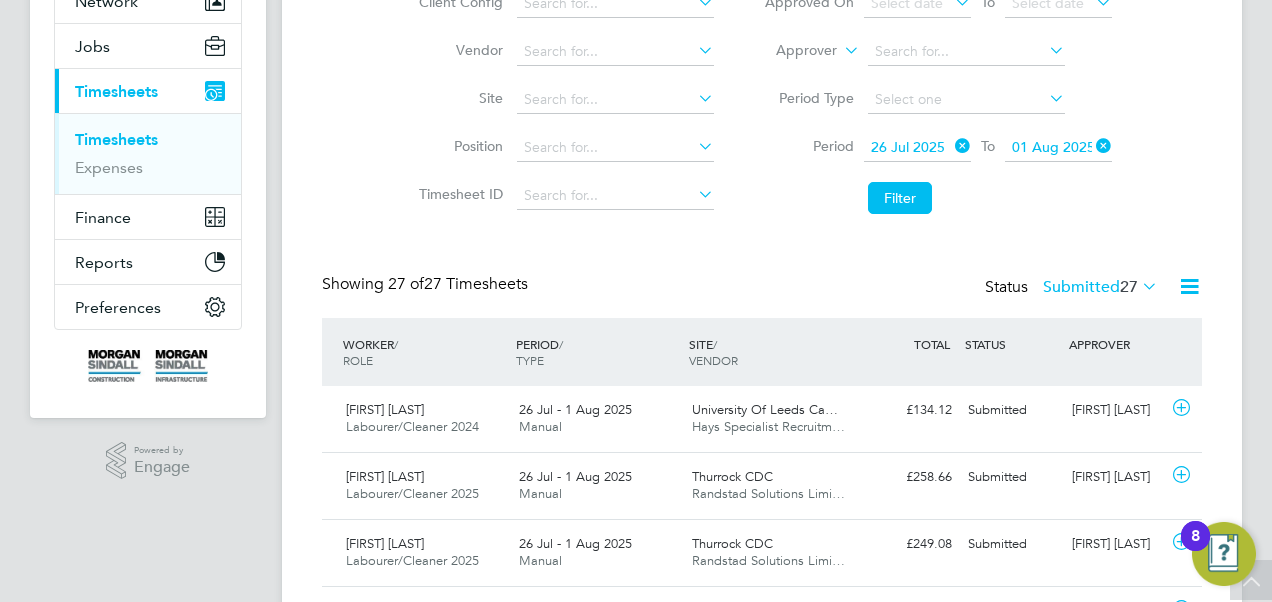 click 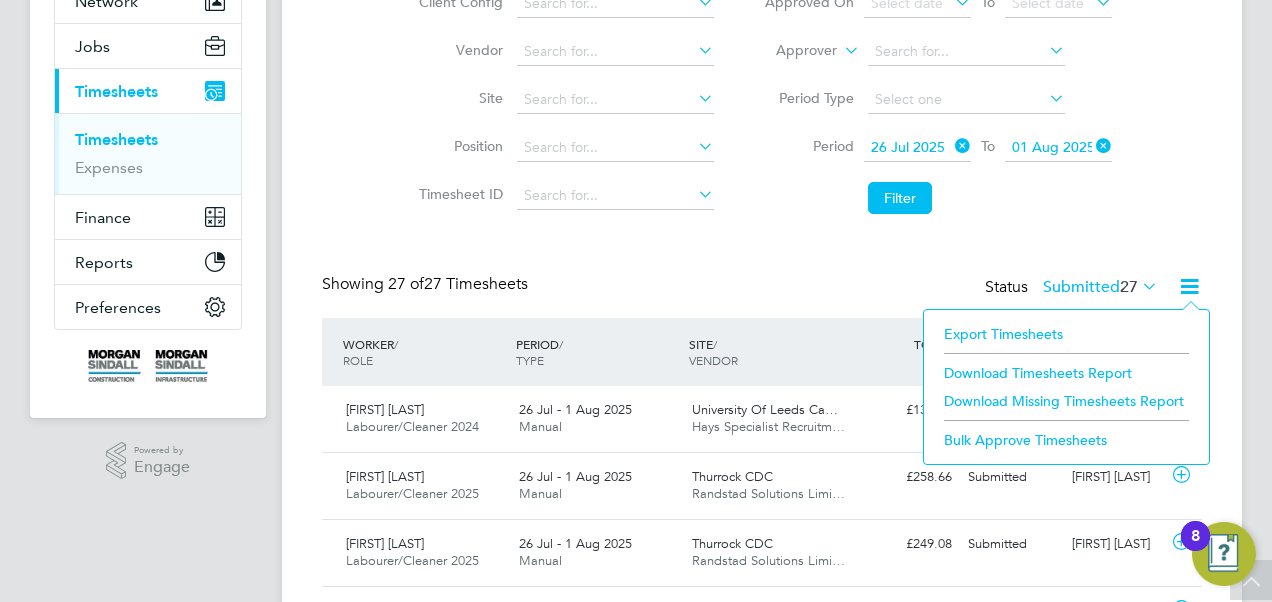 click on "Download Timesheets Report" 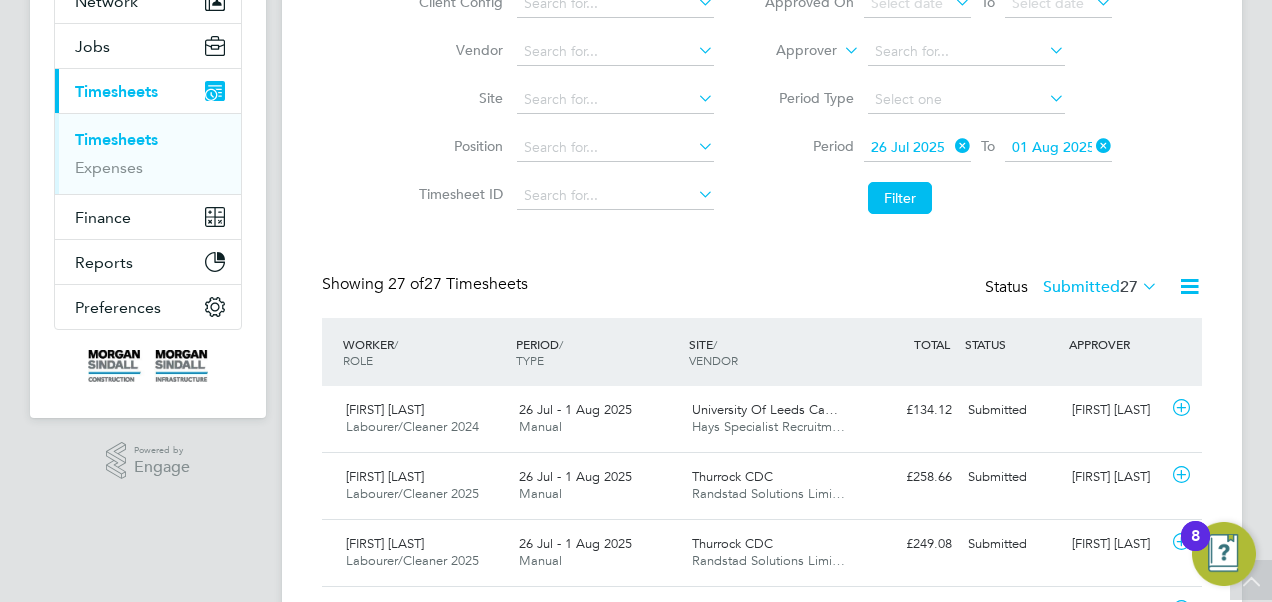 click on "Approver" 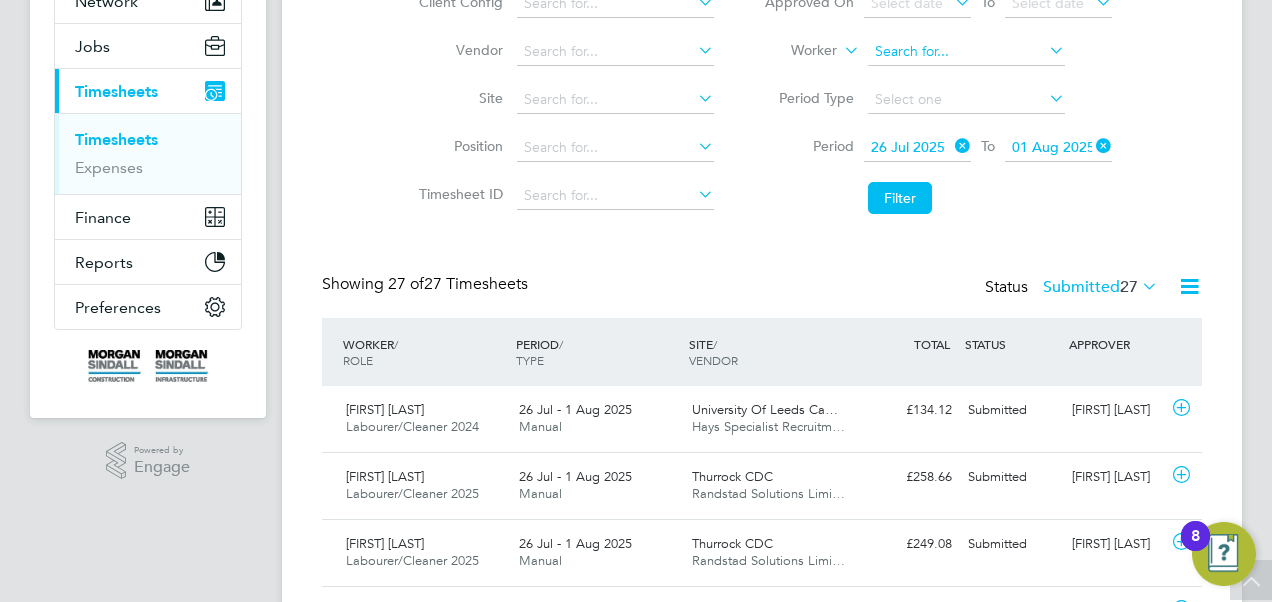 click 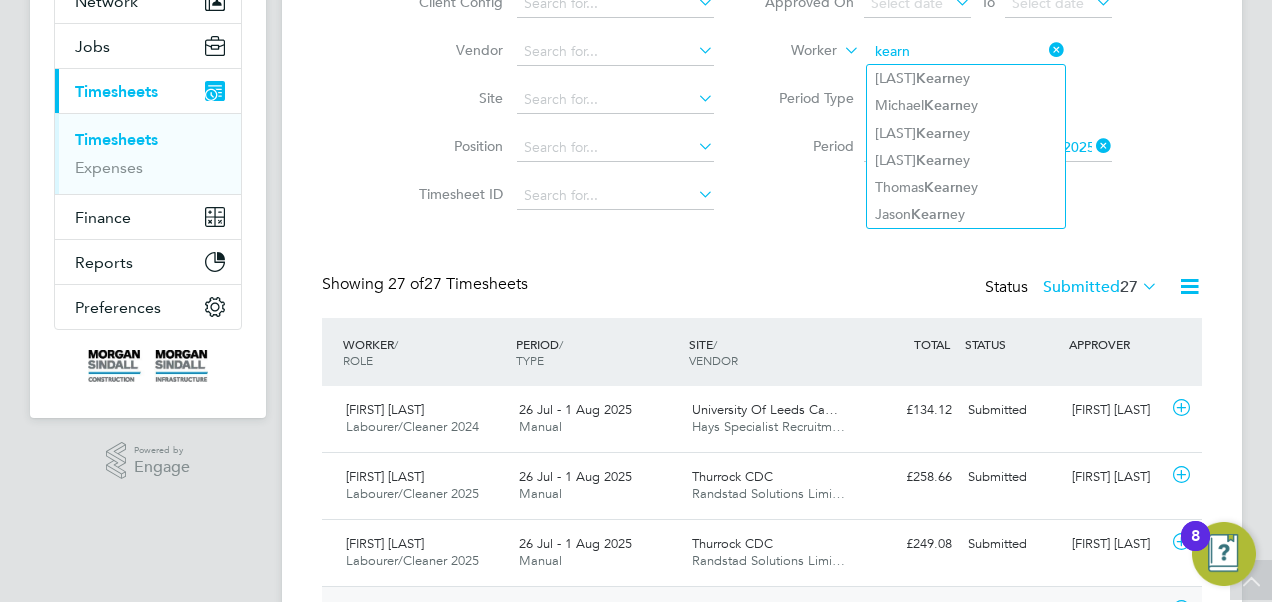 type on "kearn" 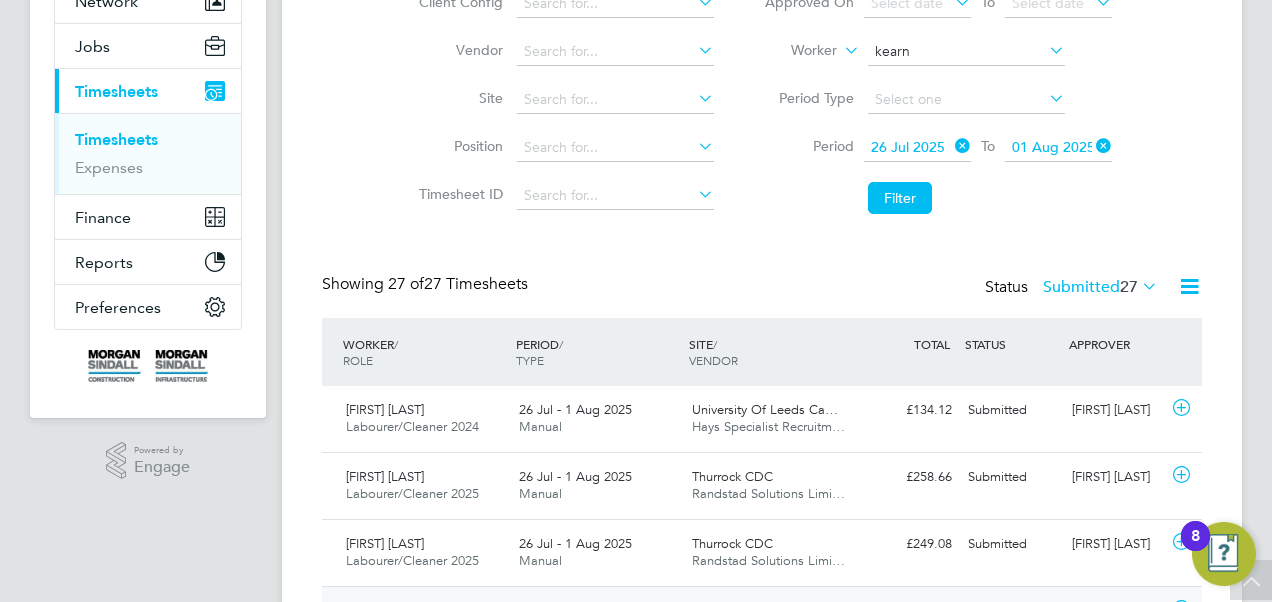 type 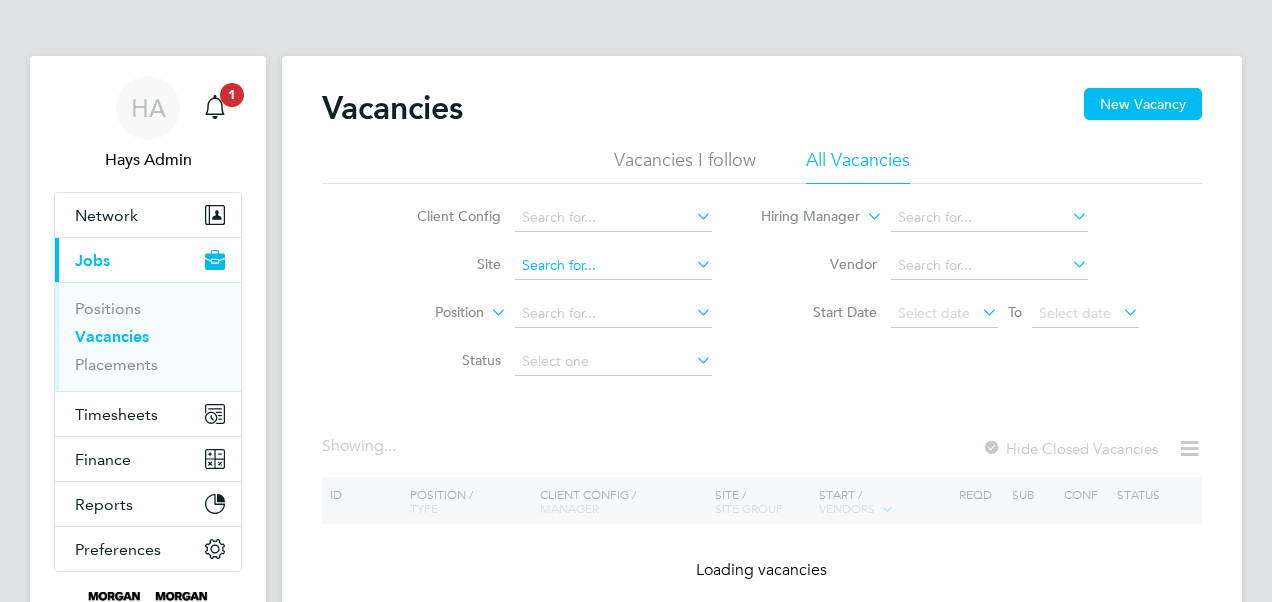 scroll, scrollTop: 0, scrollLeft: 0, axis: both 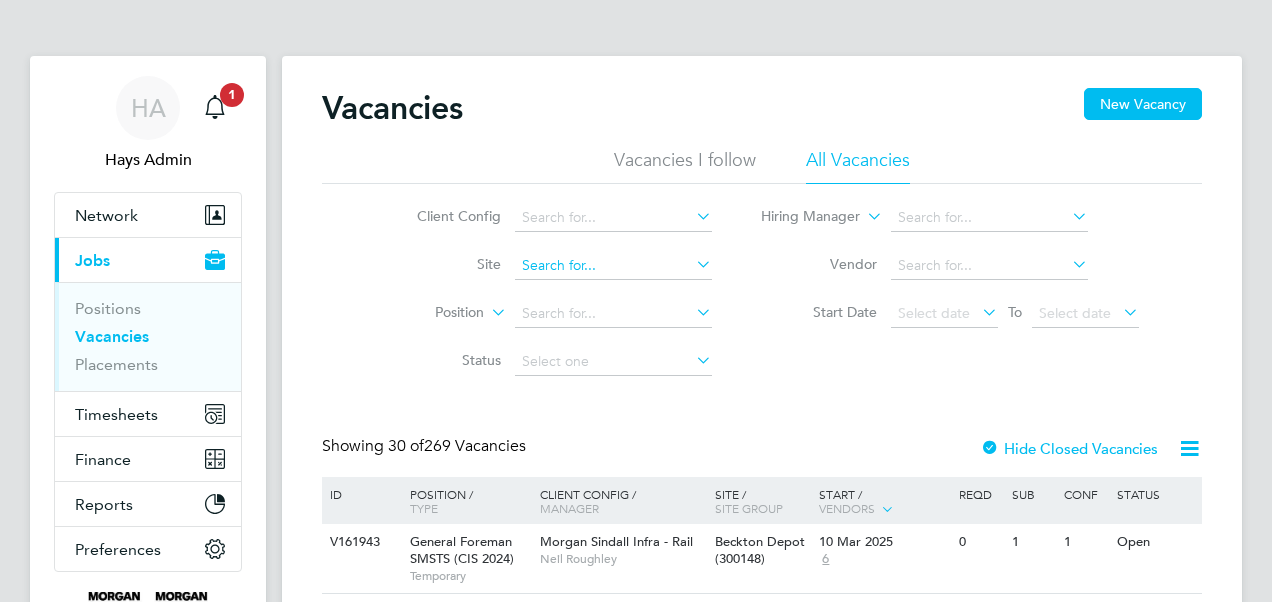 click 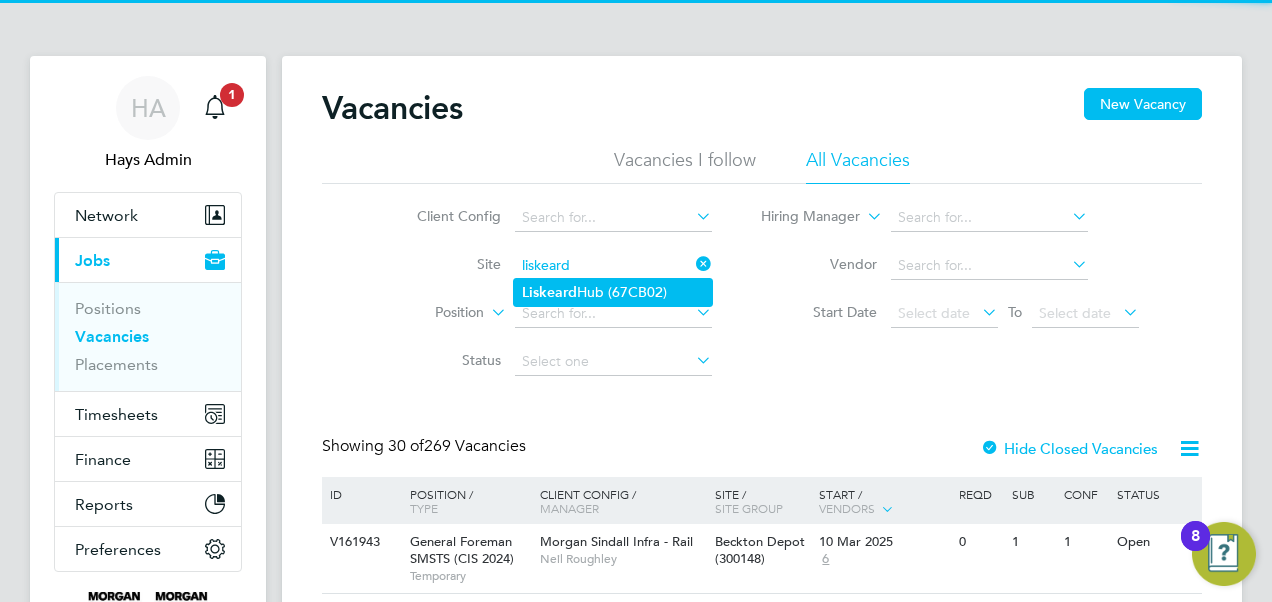 click on "Liskeard" 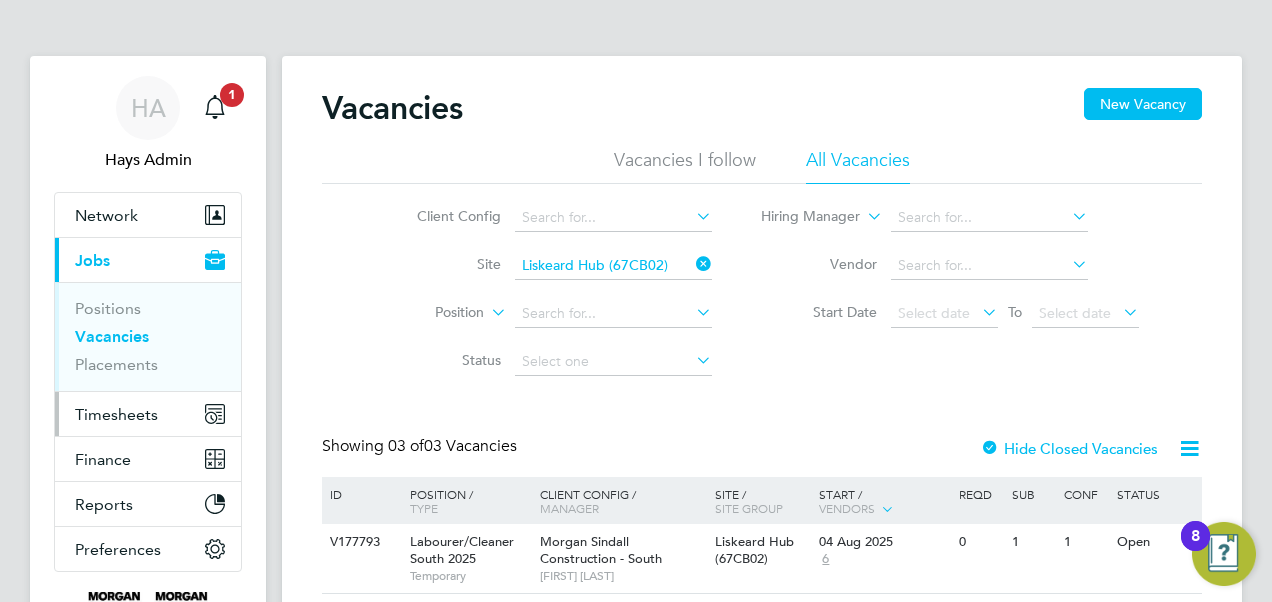 click on "Timesheets" at bounding box center [116, 414] 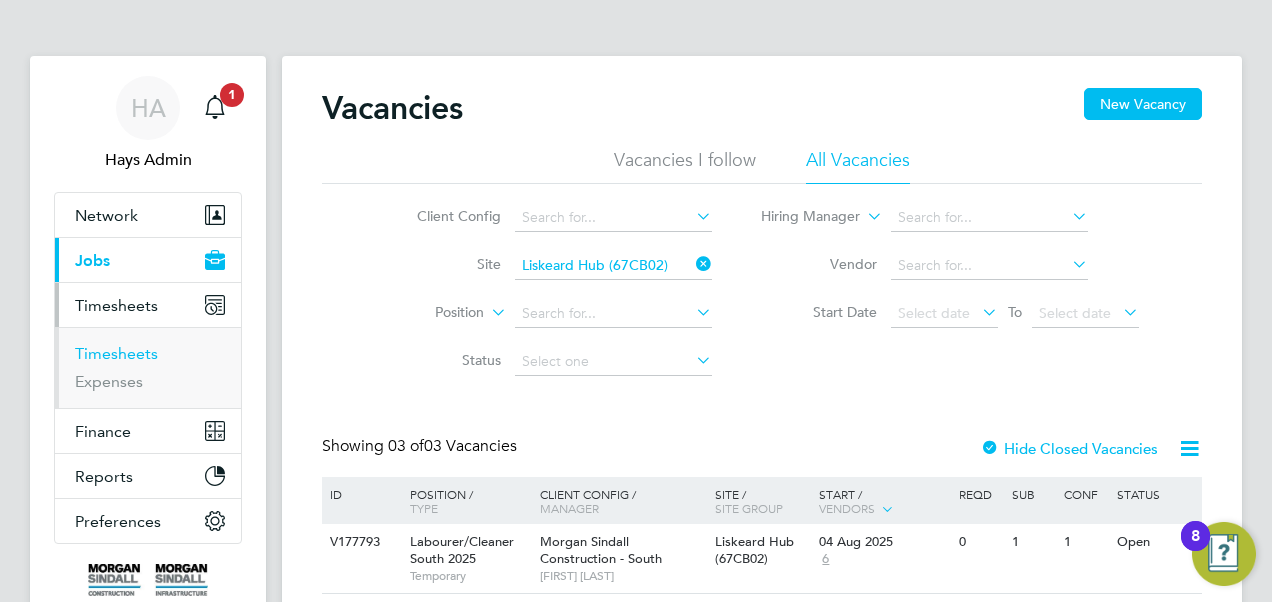 click on "Timesheets" at bounding box center [116, 353] 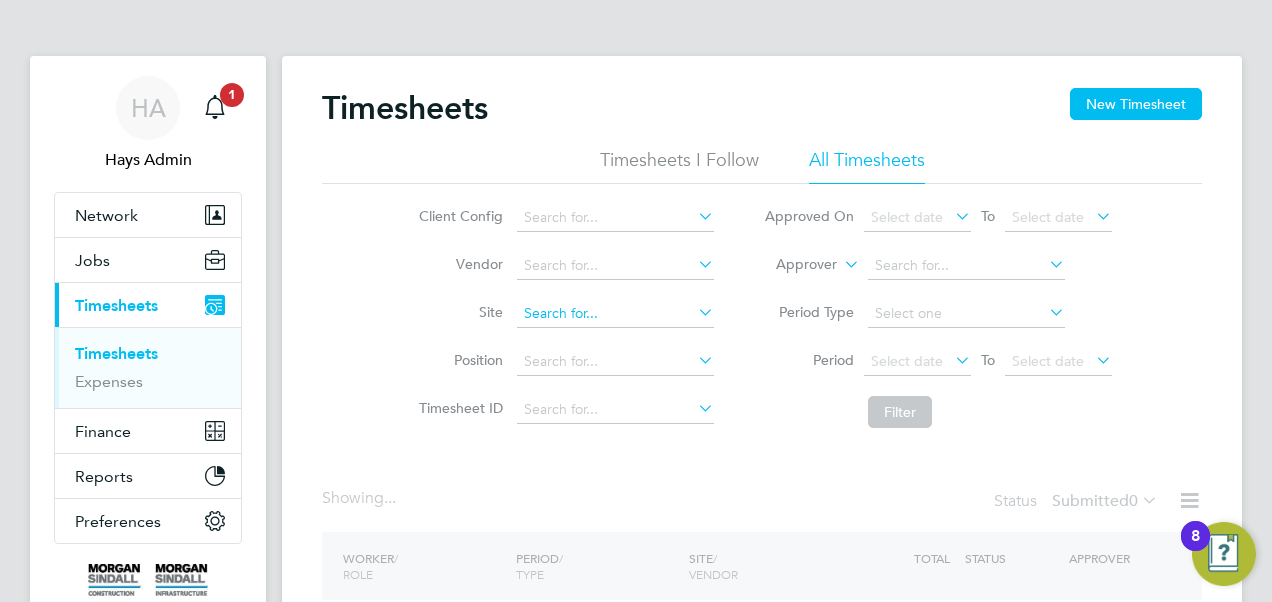 click 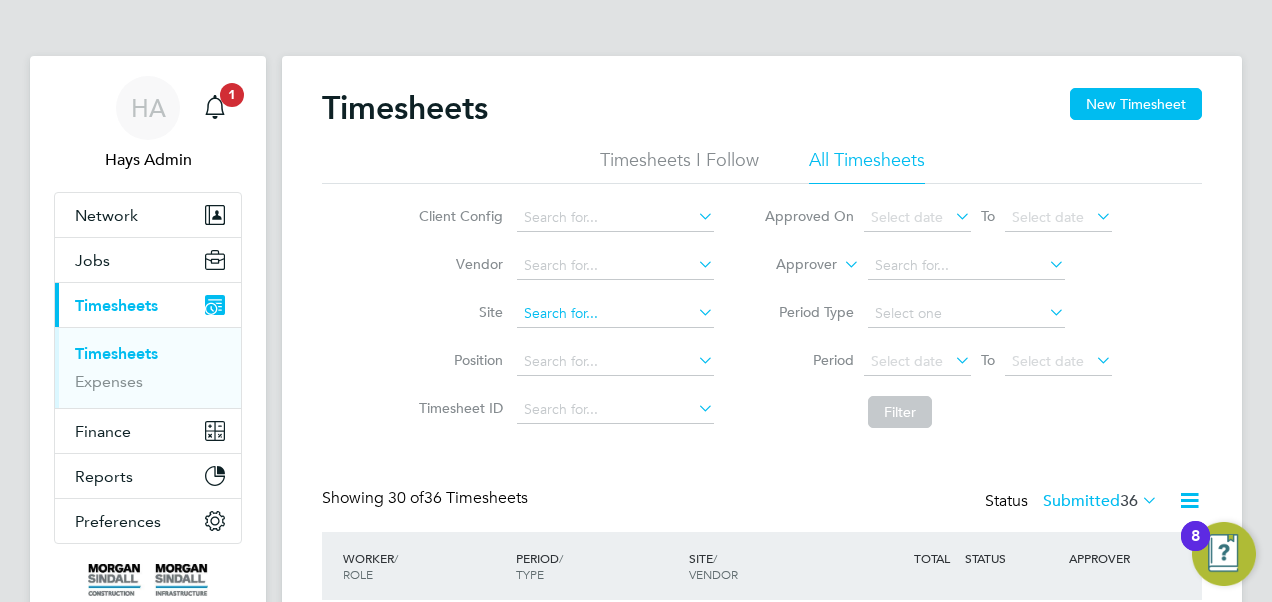 scroll, scrollTop: 10, scrollLeft: 10, axis: both 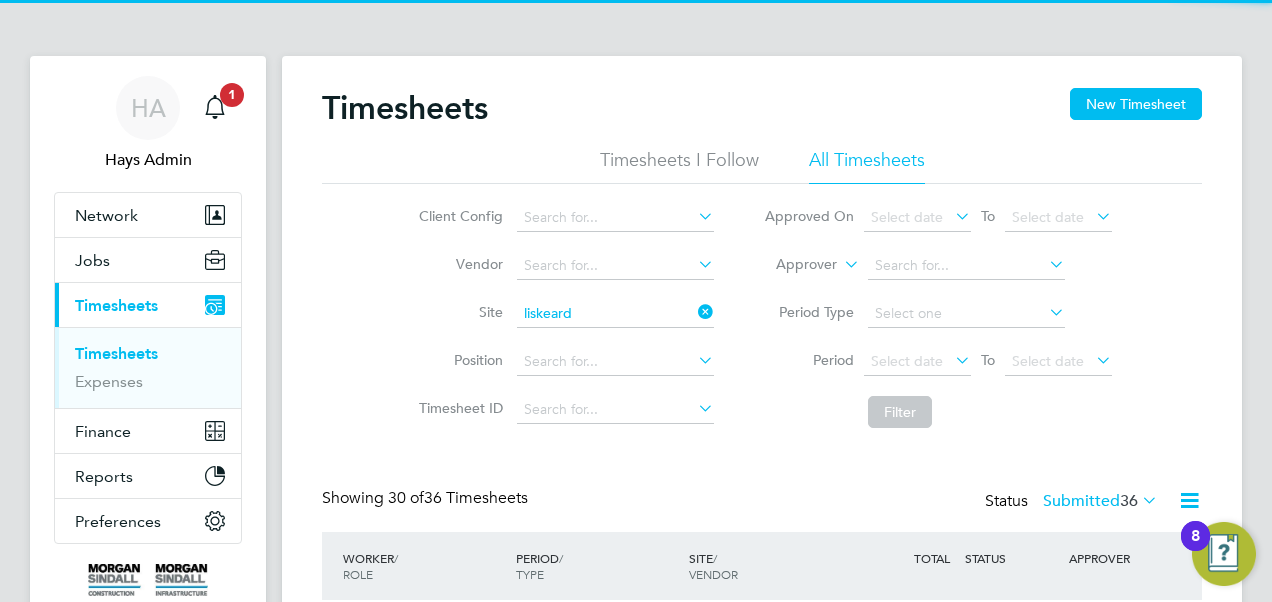 click on "Liskeard" 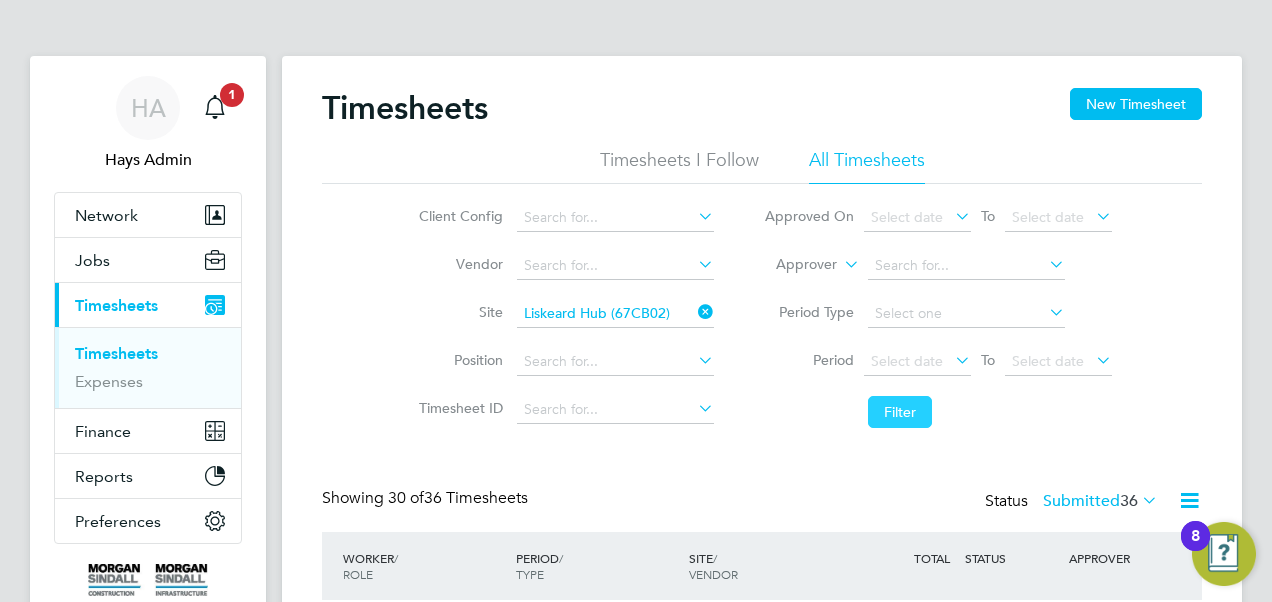 click on "Filter" 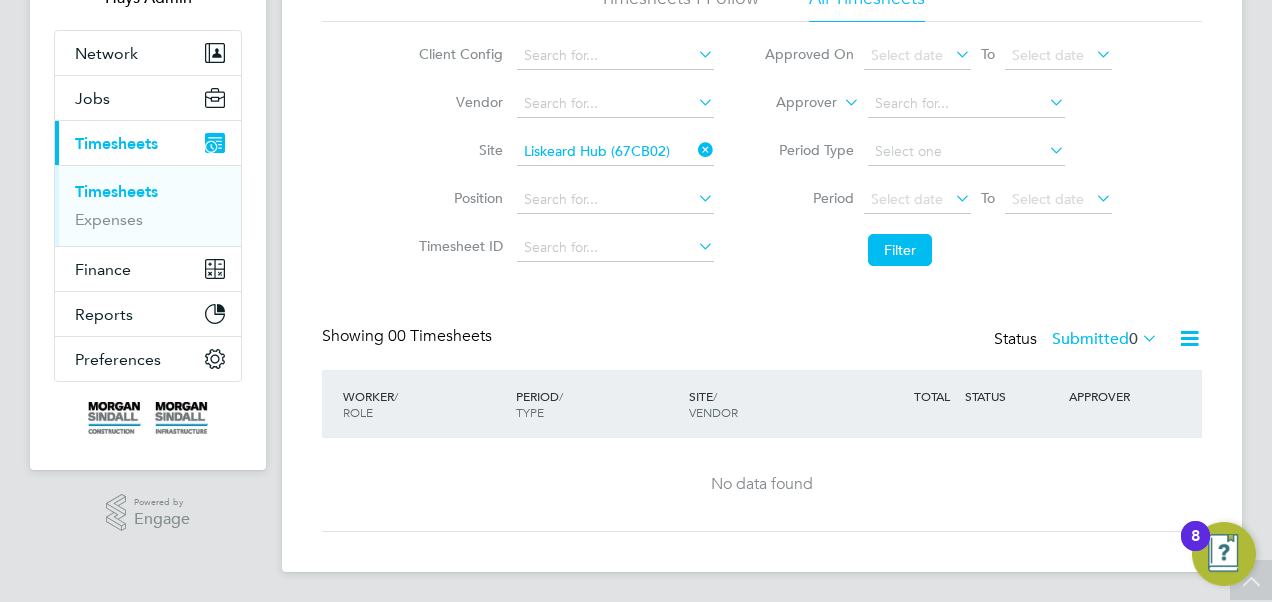 click on "Submitted  0" 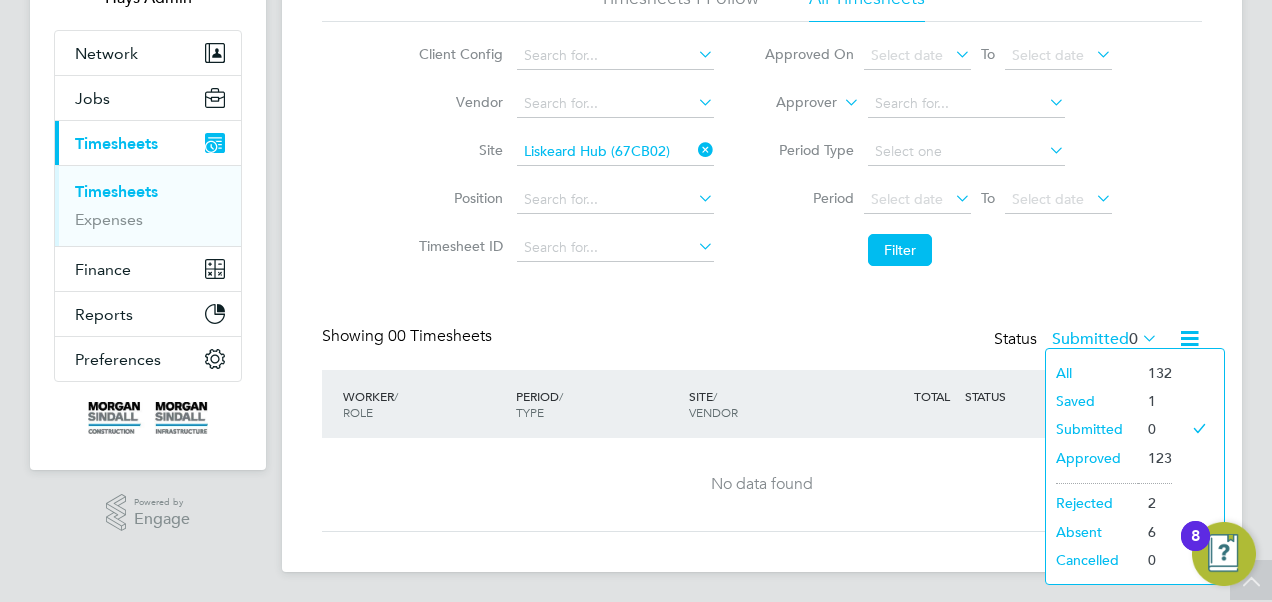 click on "All" 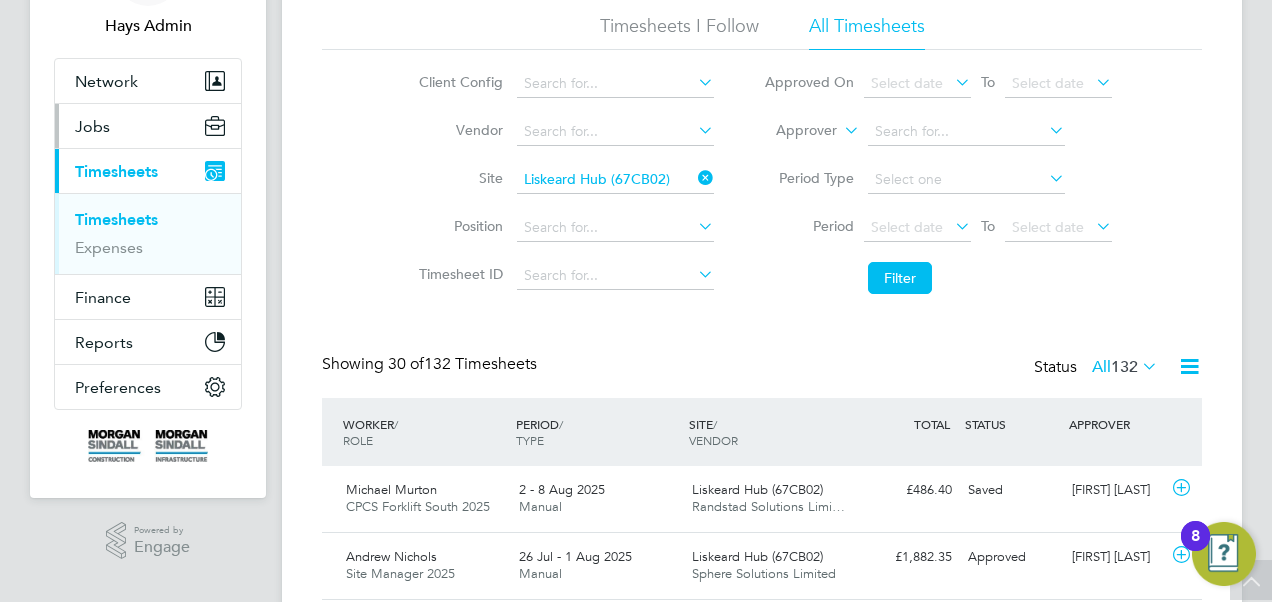 click on "Jobs" at bounding box center [92, 126] 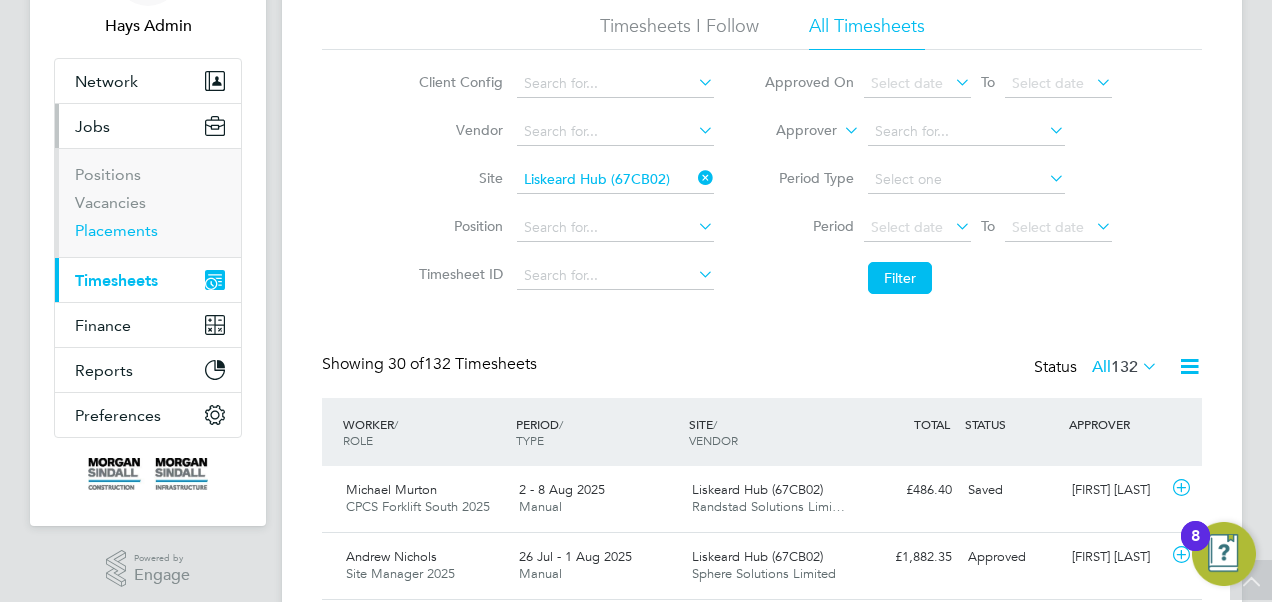 click on "Placements" at bounding box center [116, 230] 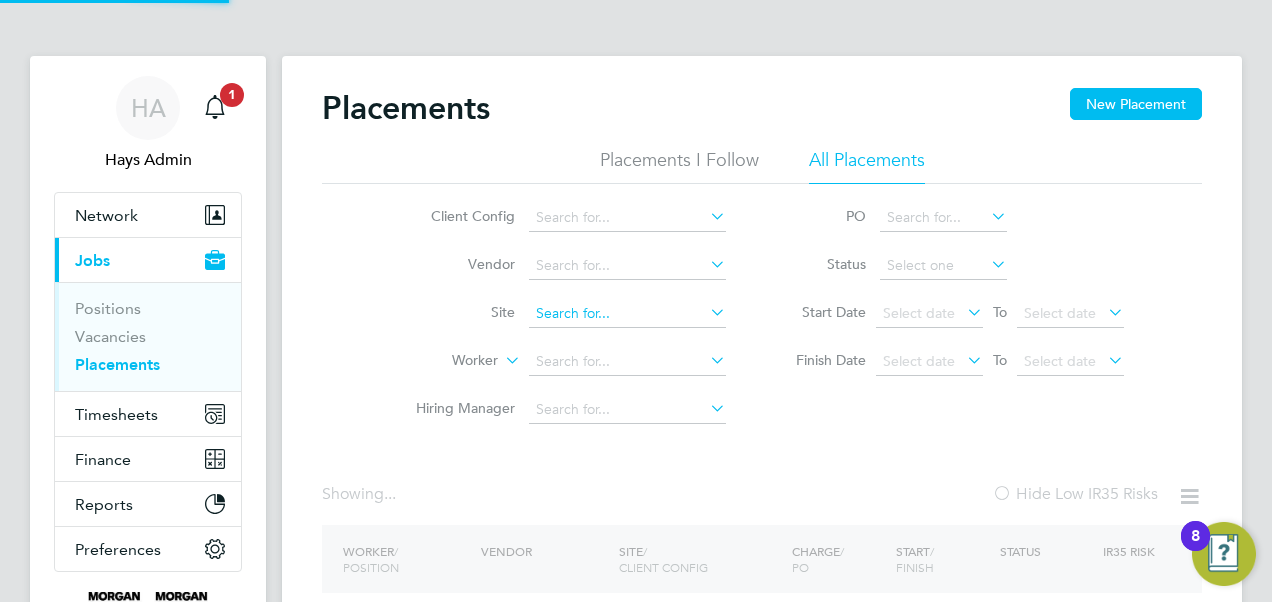 click 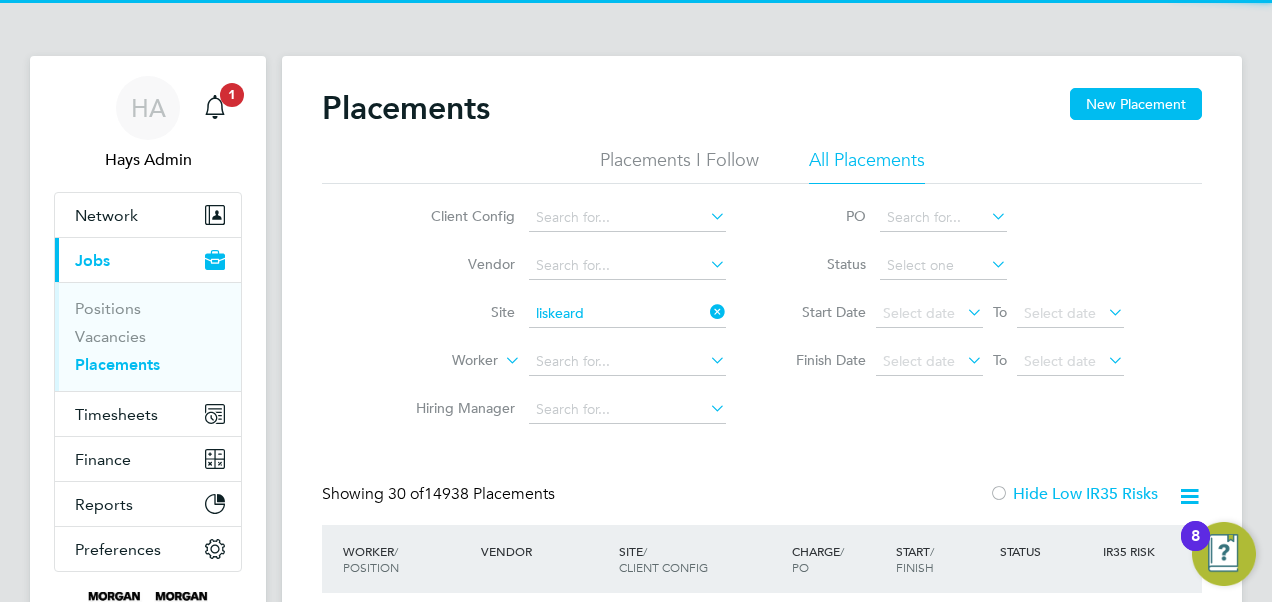 click on "Liskeard" 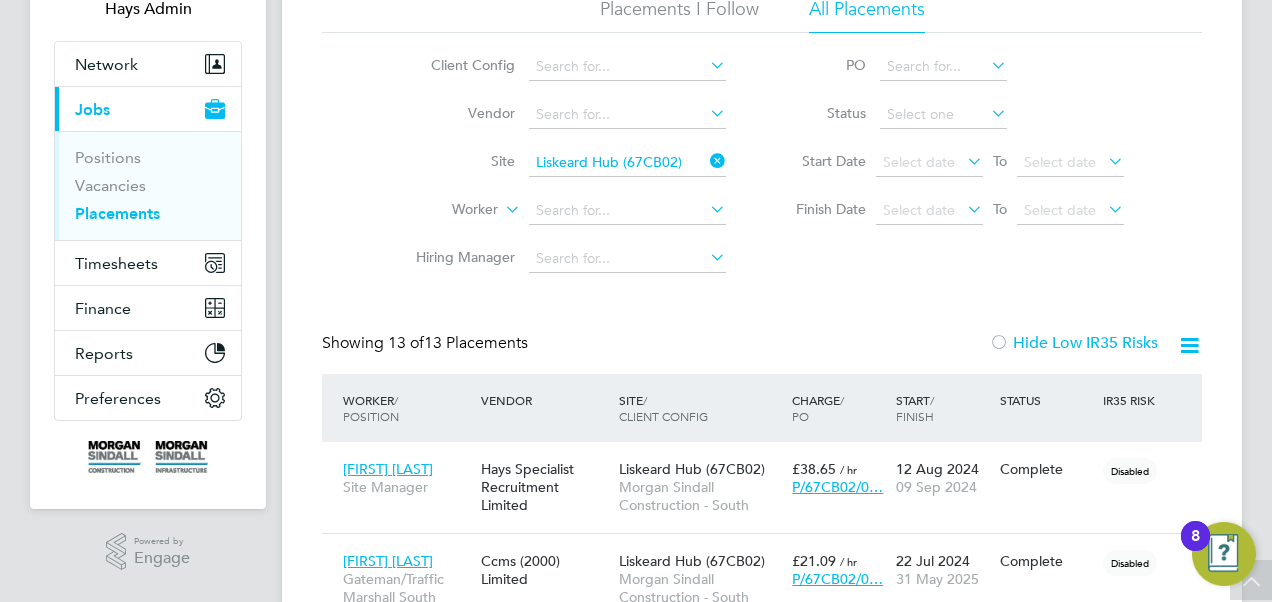 click on "Status" 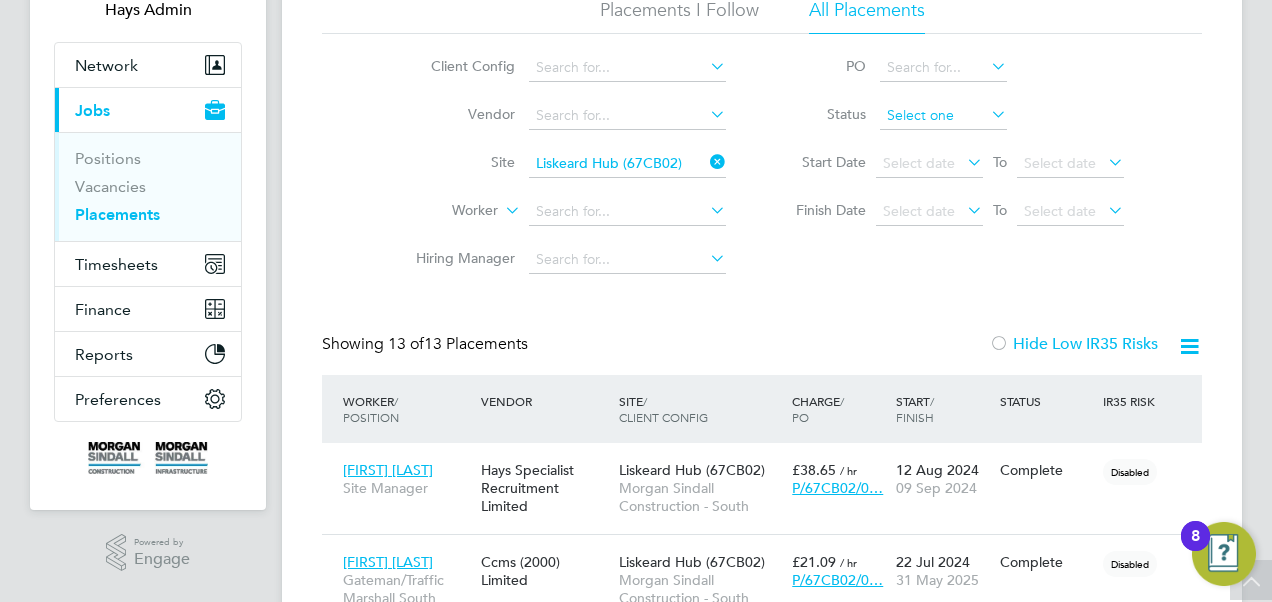 click 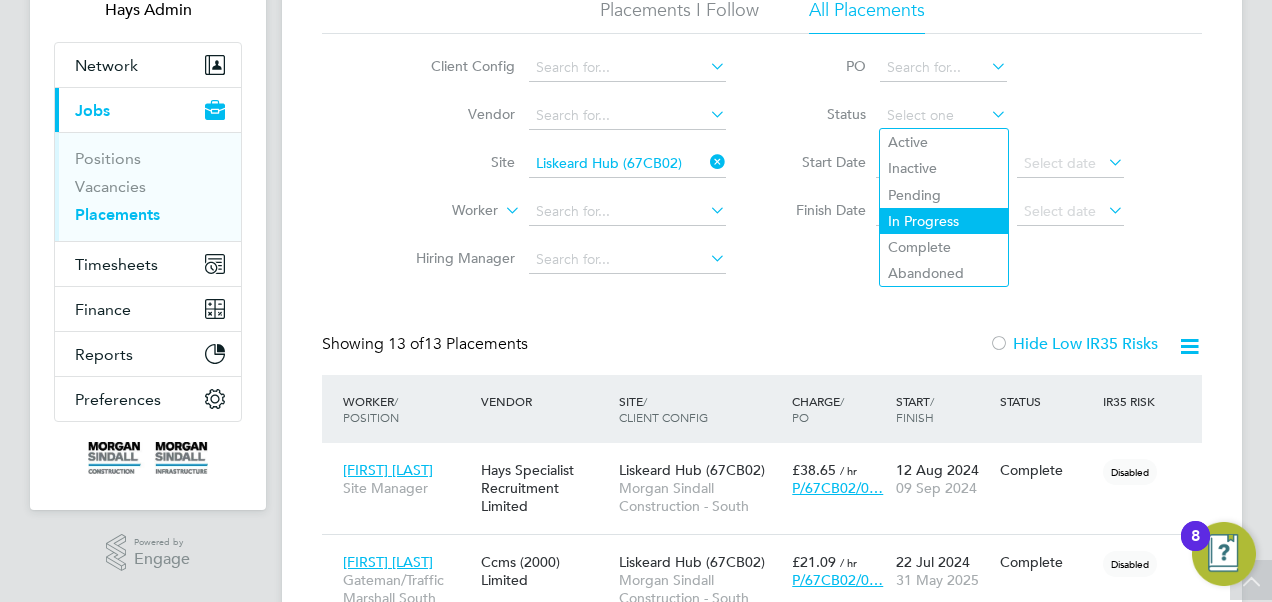 click on "In Progress" 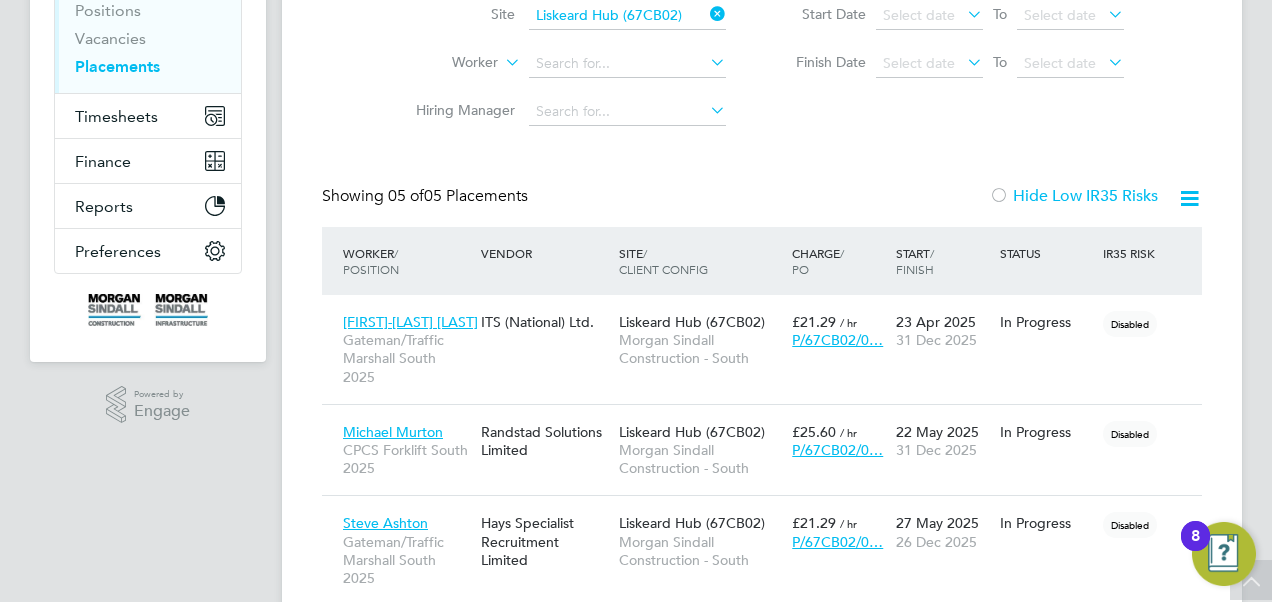 scroll, scrollTop: 1, scrollLeft: 0, axis: vertical 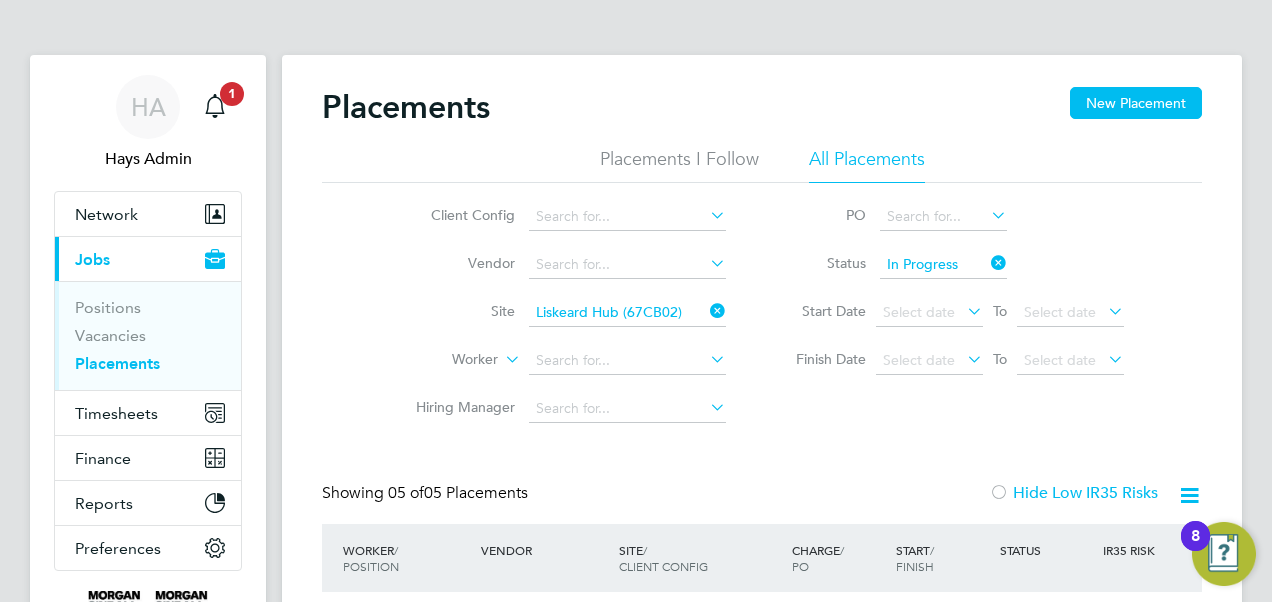 click 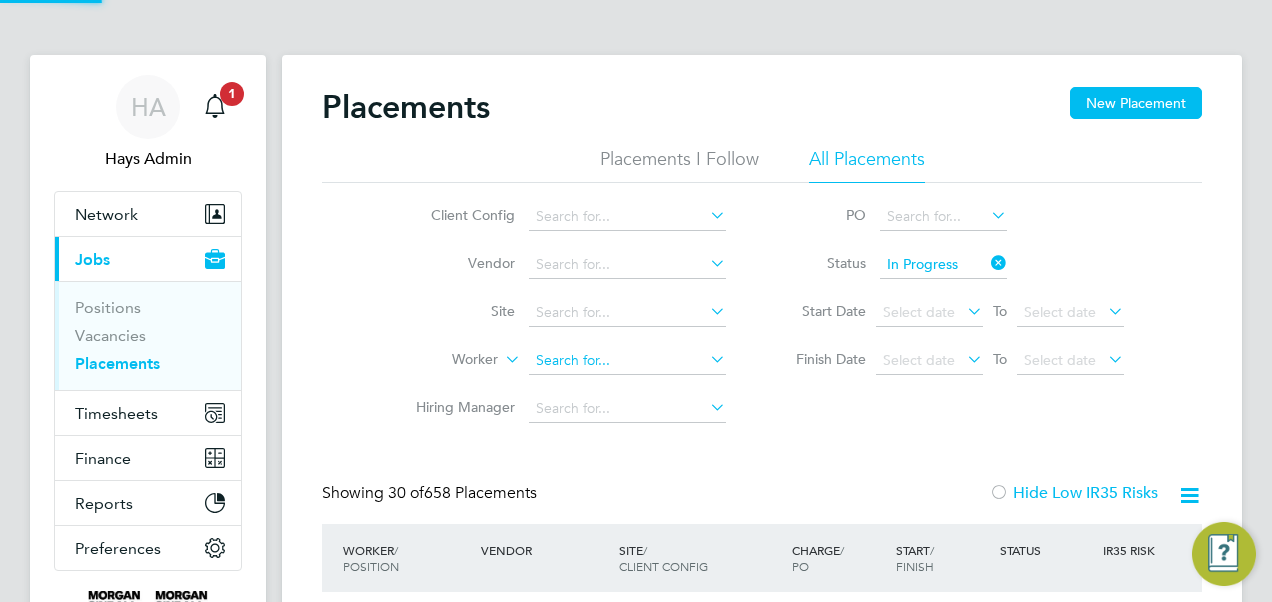click 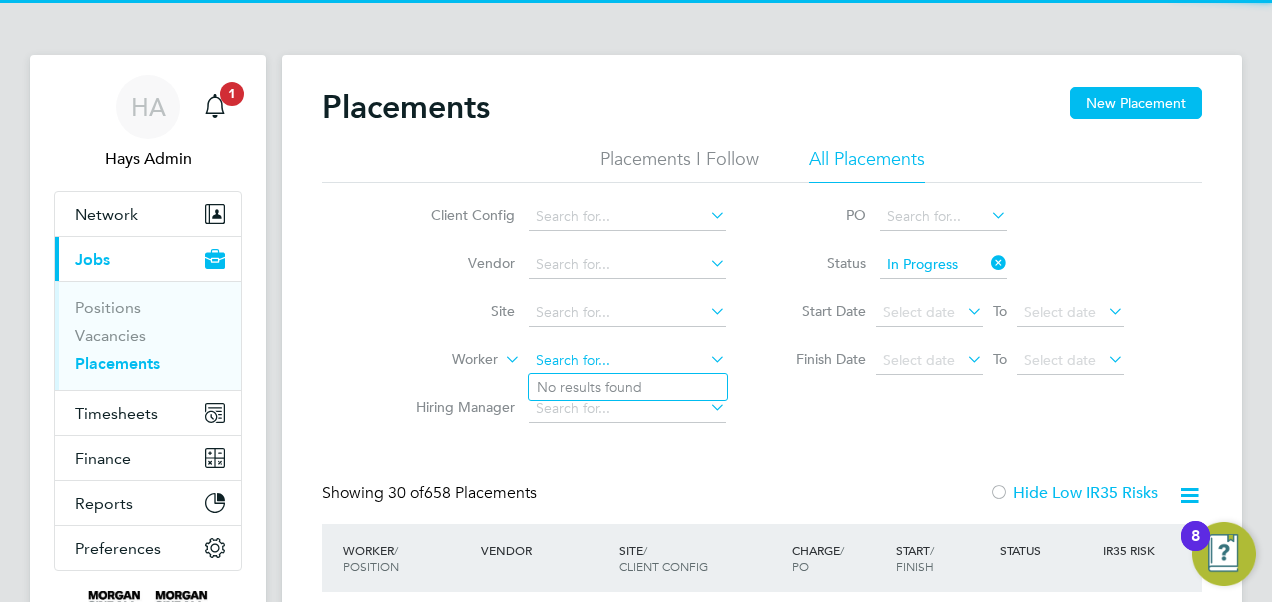scroll, scrollTop: 10, scrollLeft: 10, axis: both 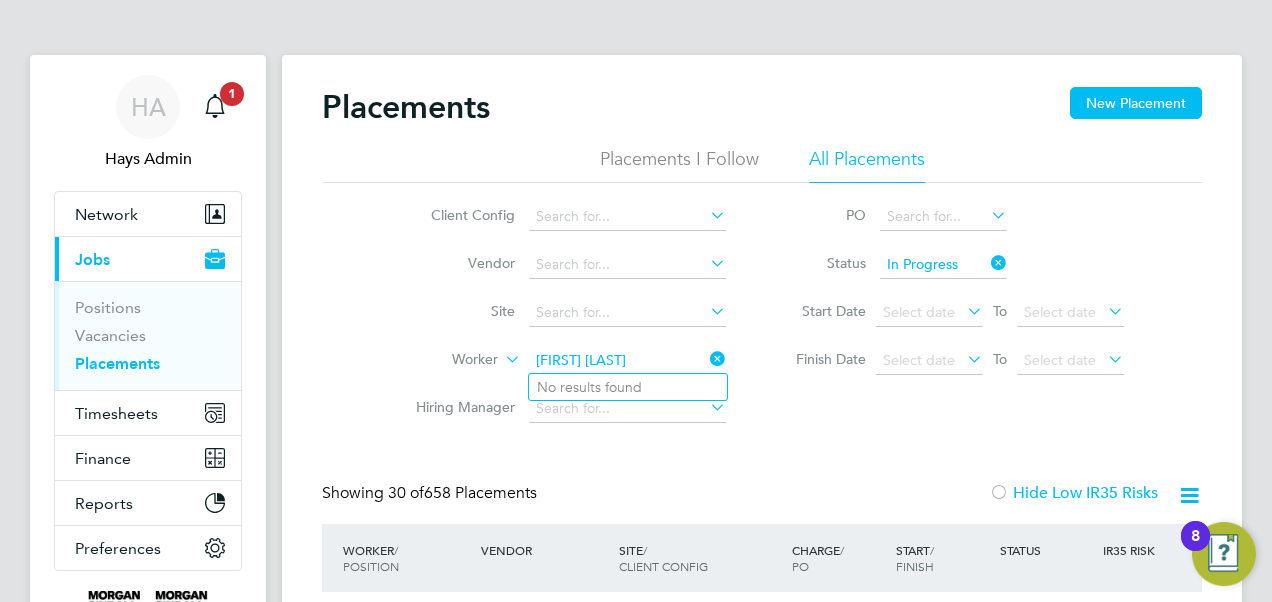 type on "david harris" 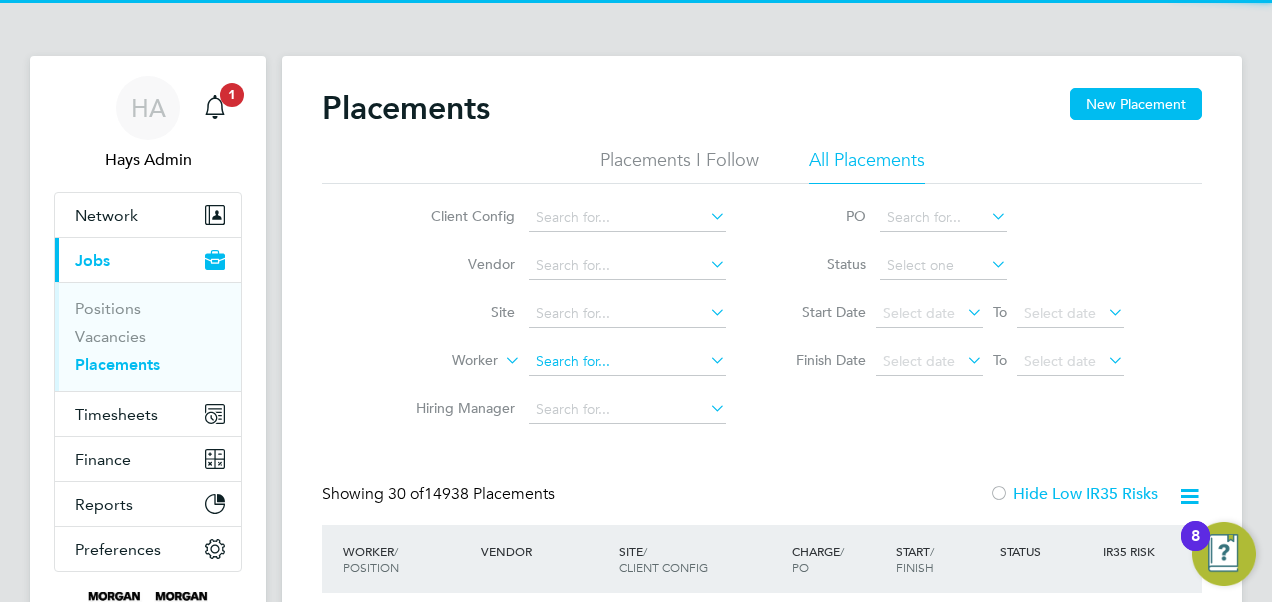 click 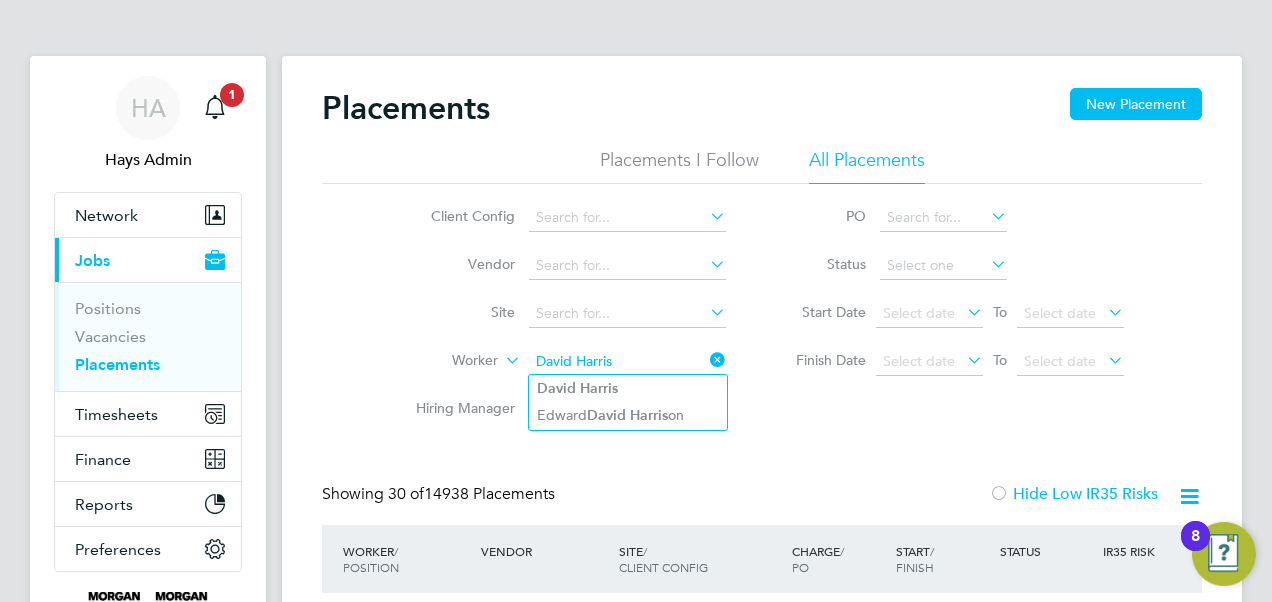 type on "David Harris" 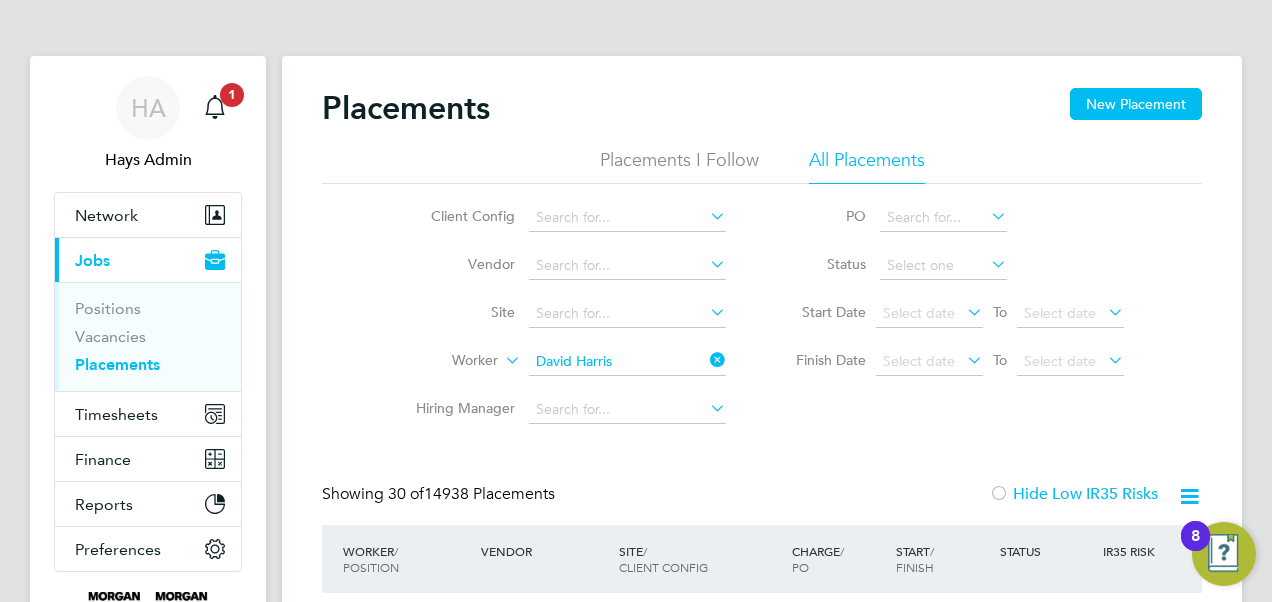 click on "David" 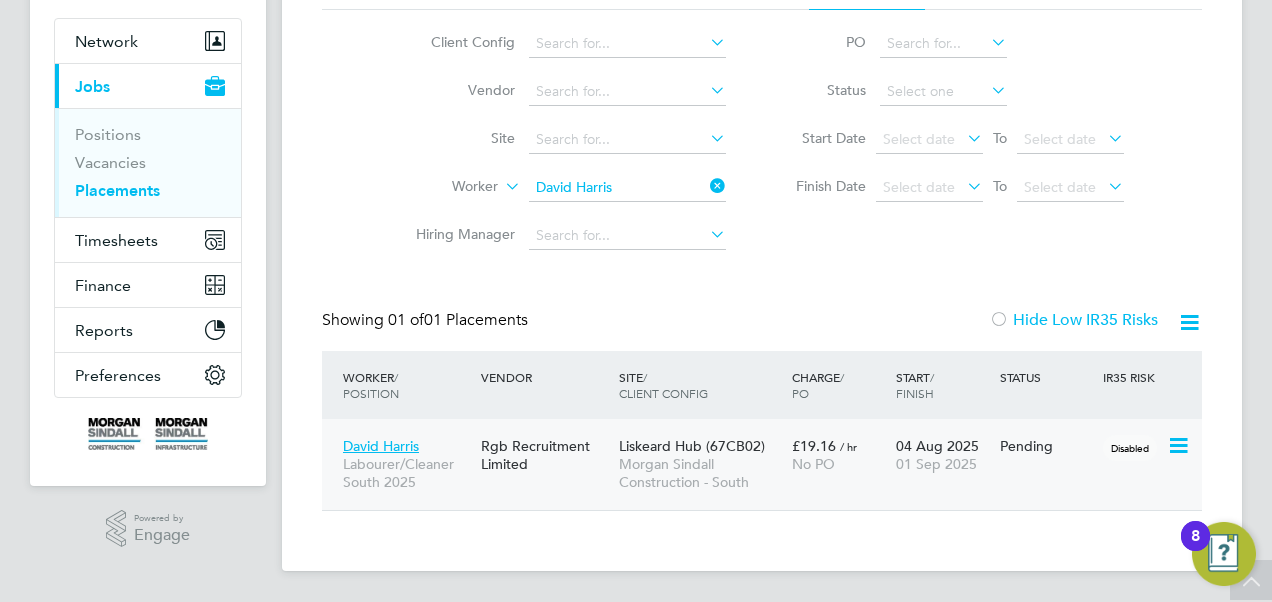 click on "Liskeard Hub (67CB02)" 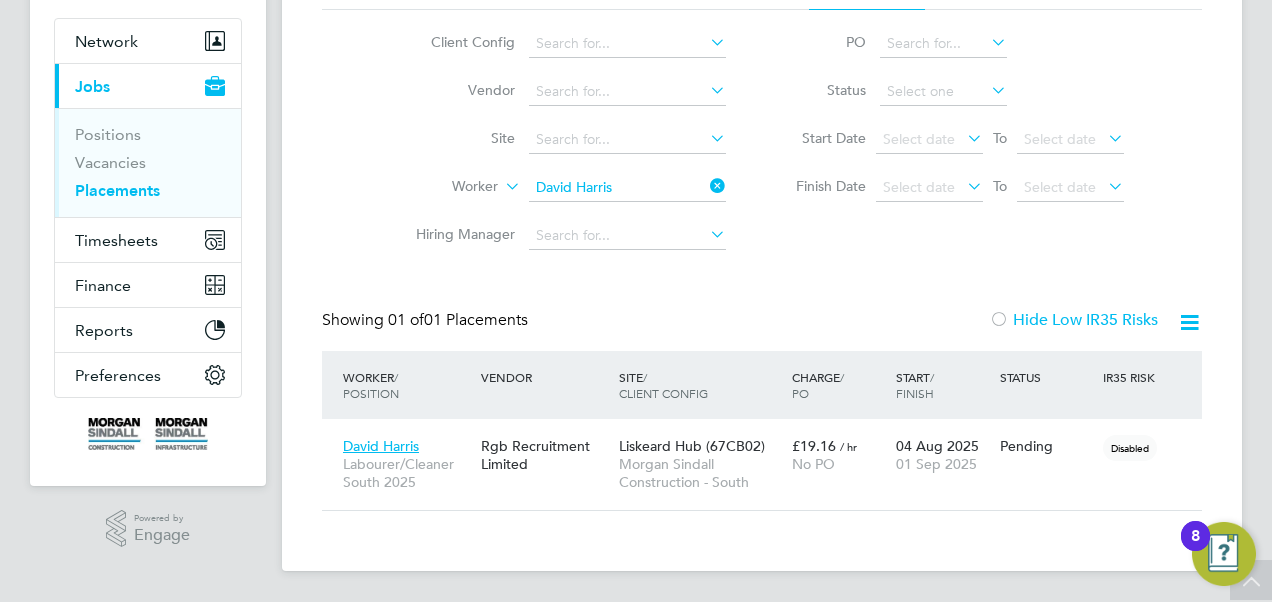 click 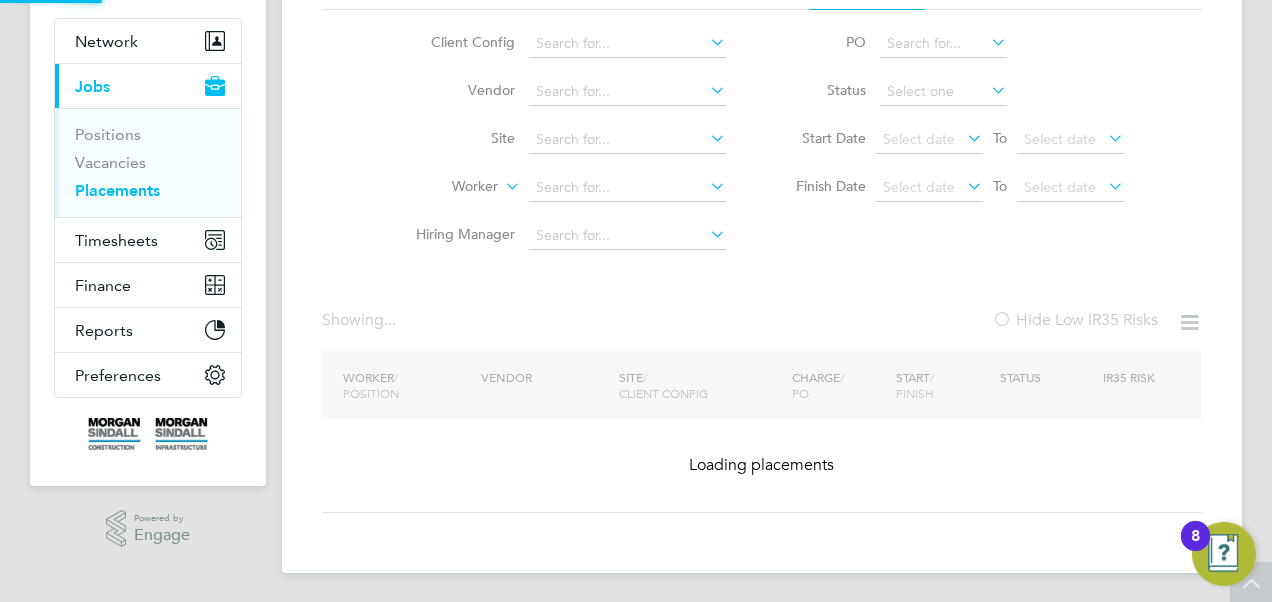 scroll, scrollTop: 0, scrollLeft: 0, axis: both 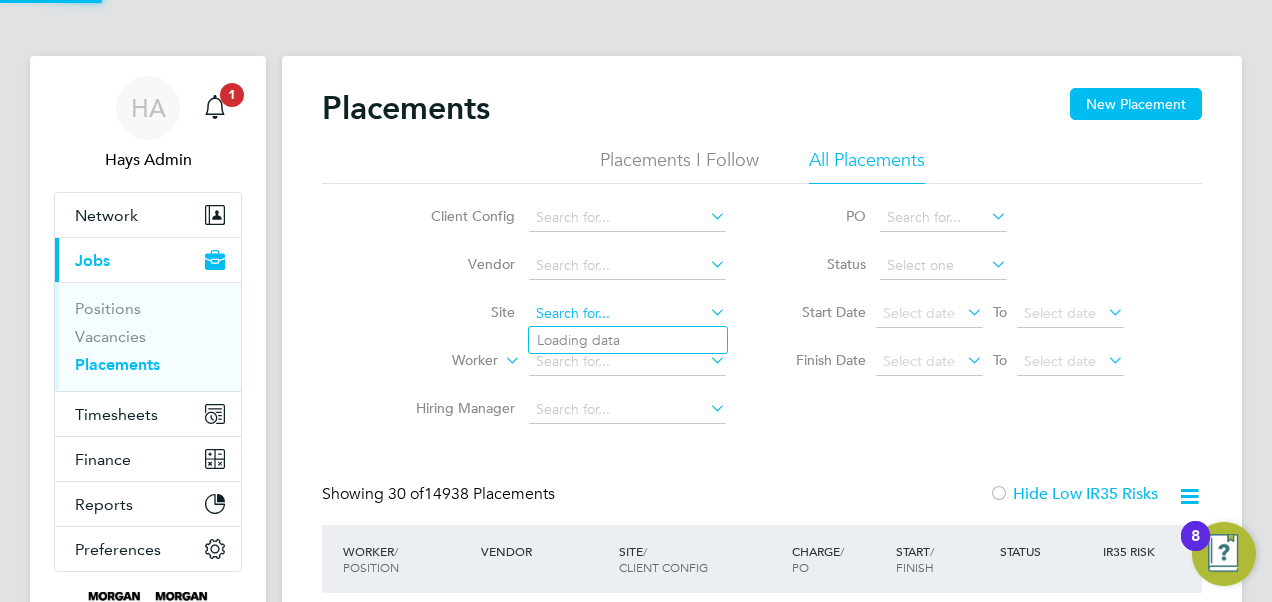 click 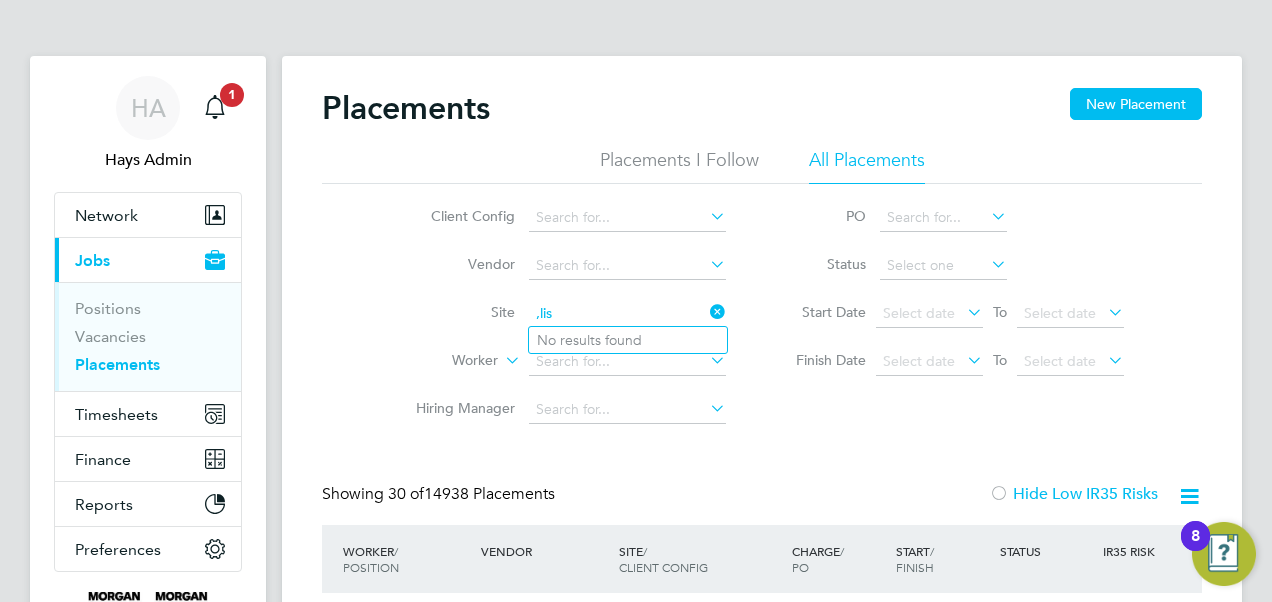 type on ",lis" 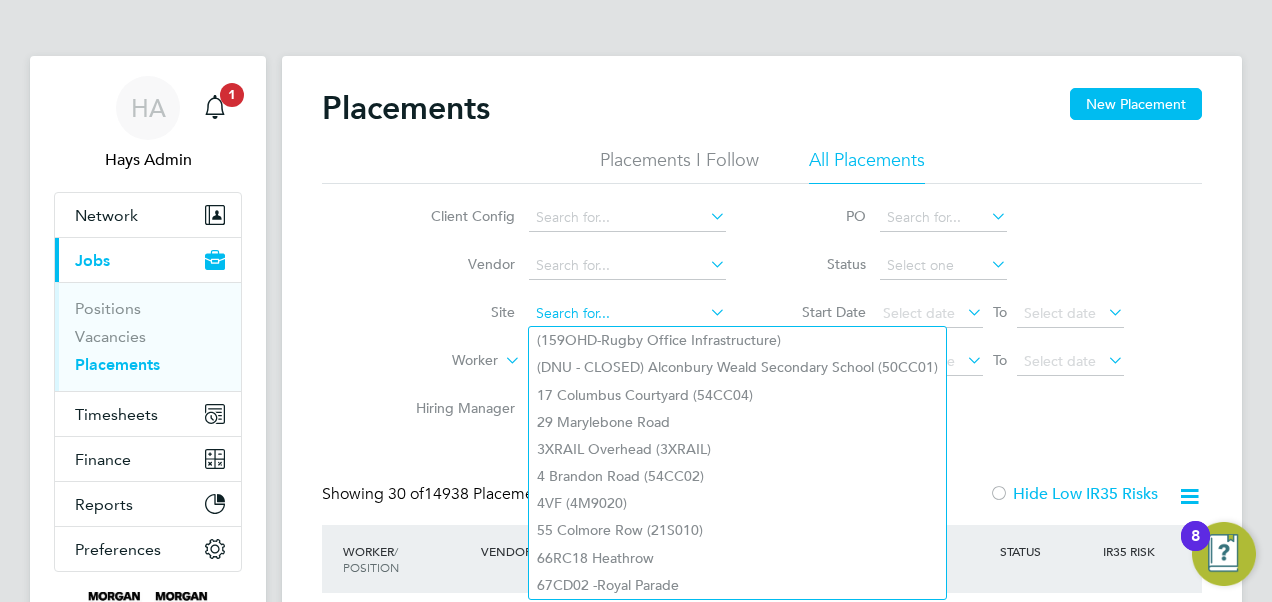 click 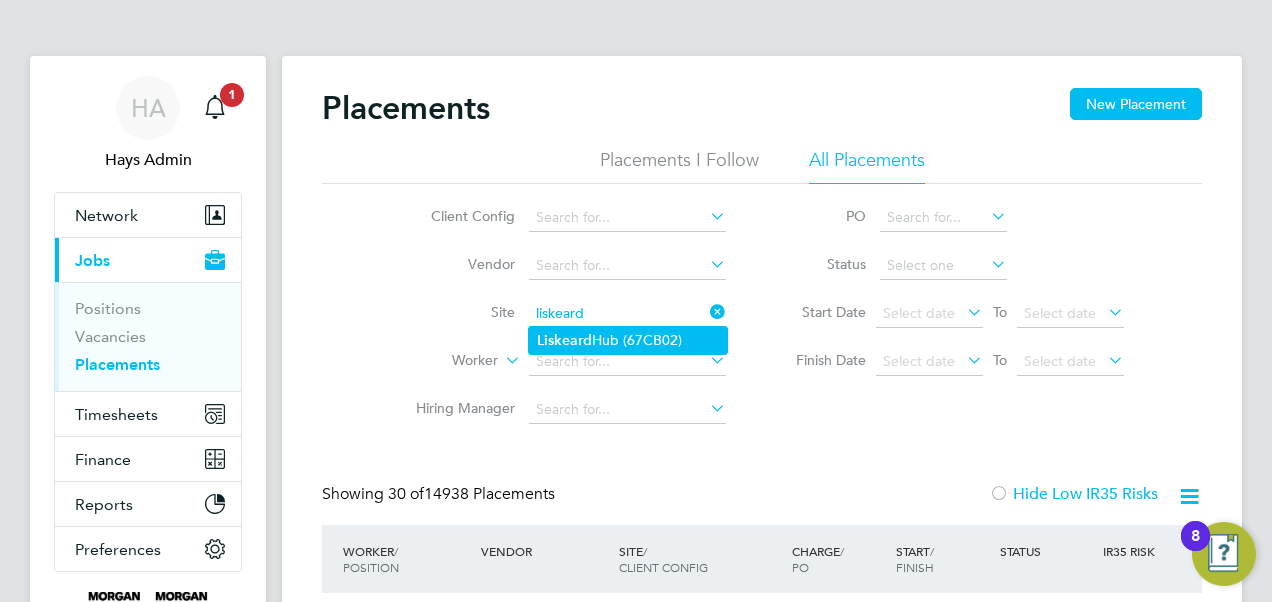 click on "Liskeard" 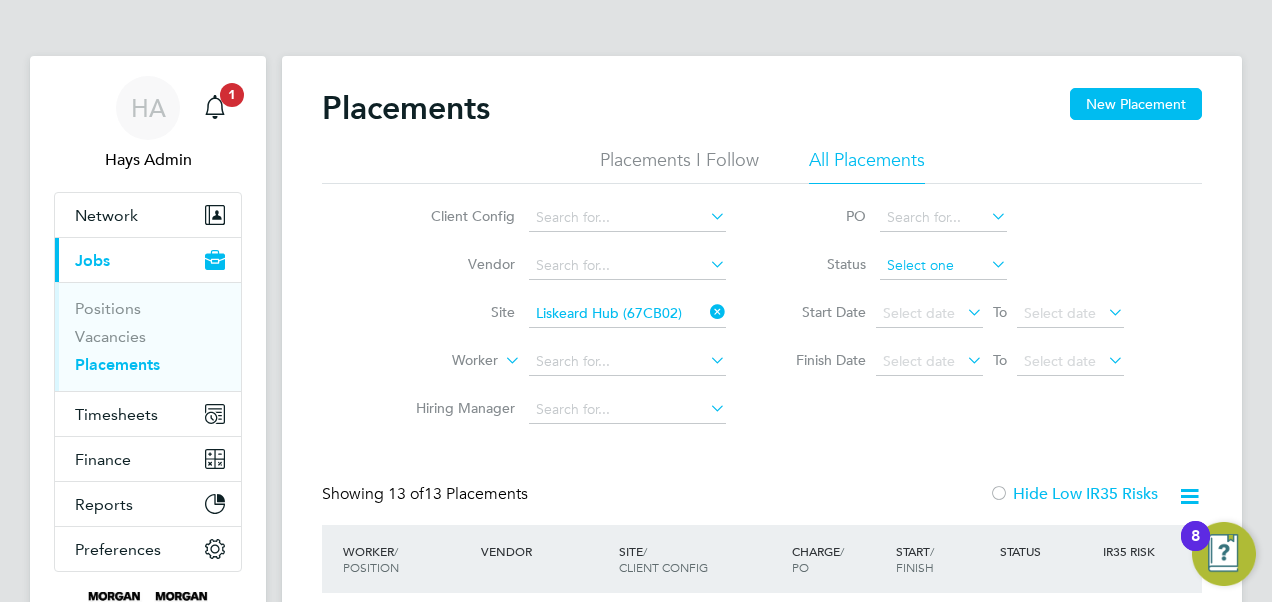 click 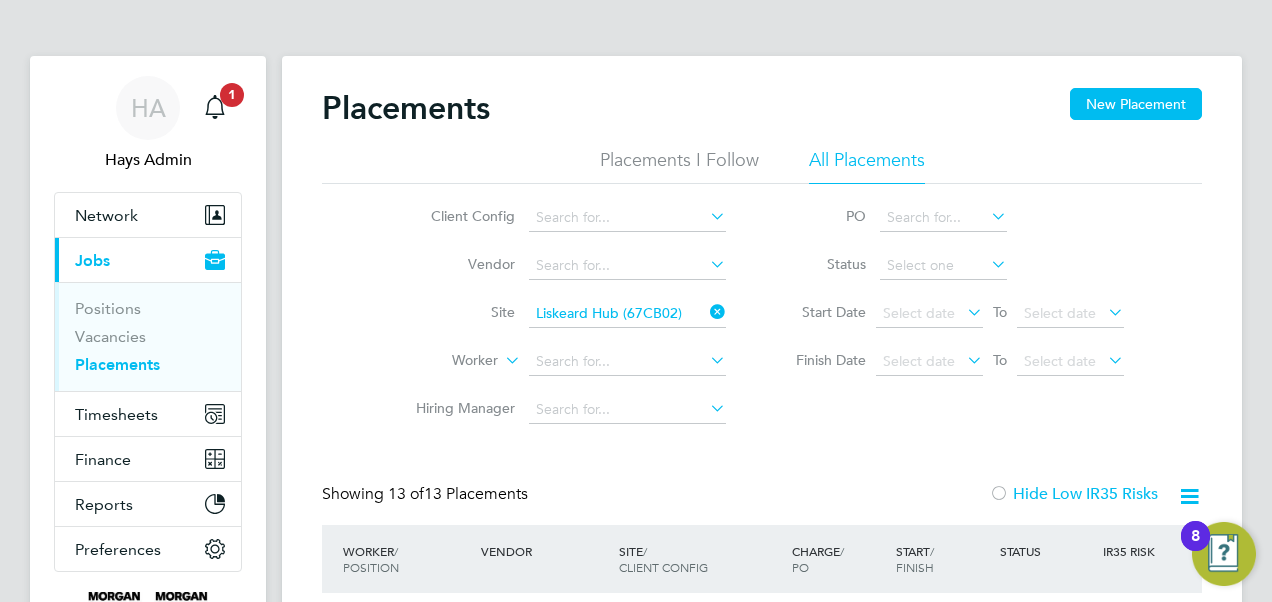 click on "In Progress" 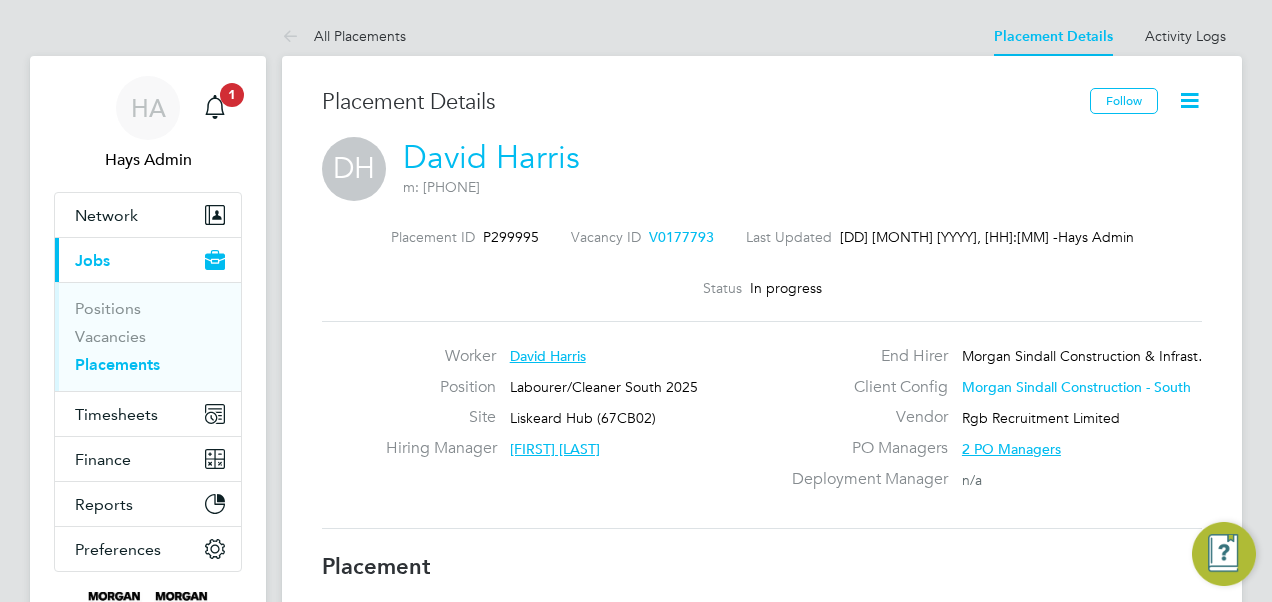 scroll, scrollTop: 0, scrollLeft: 0, axis: both 